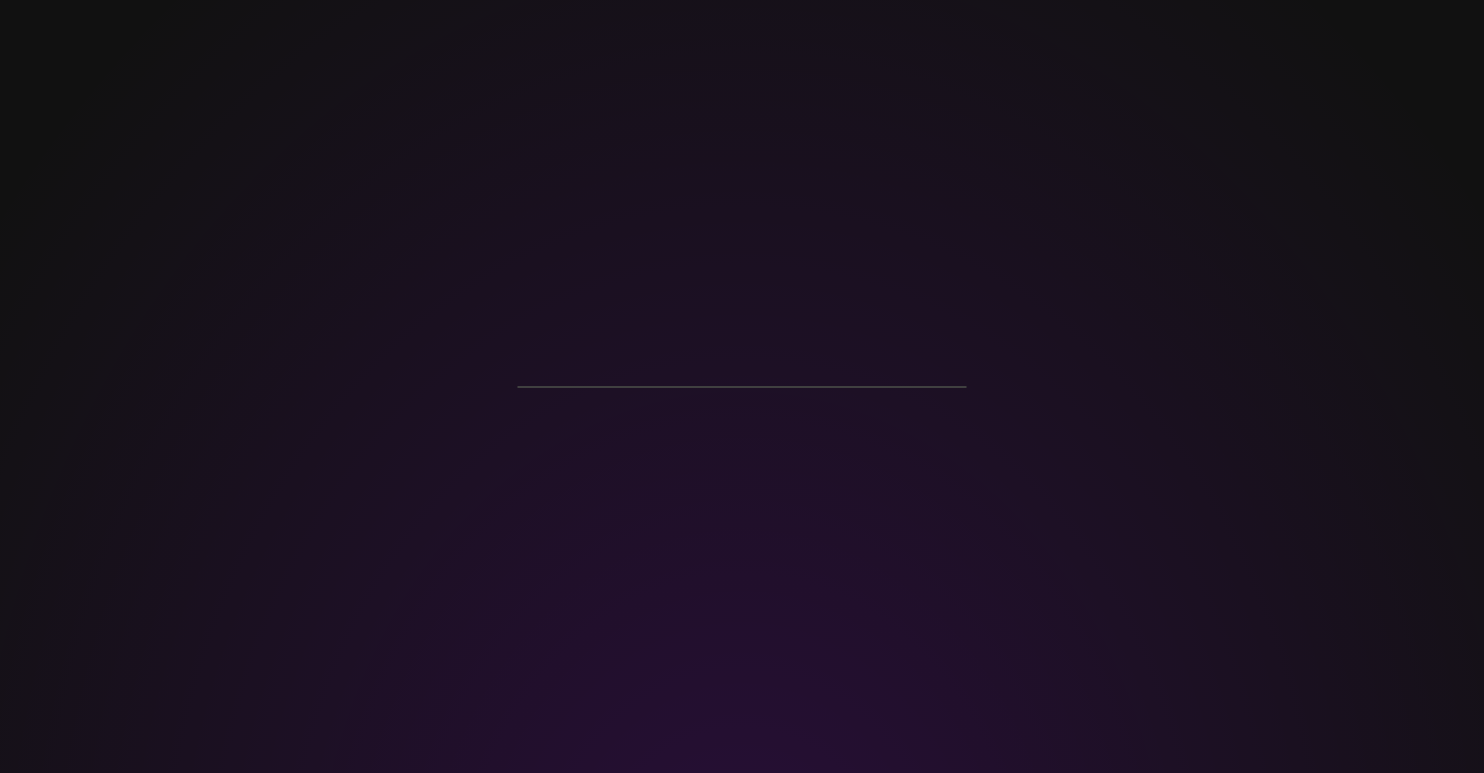 scroll, scrollTop: 0, scrollLeft: 0, axis: both 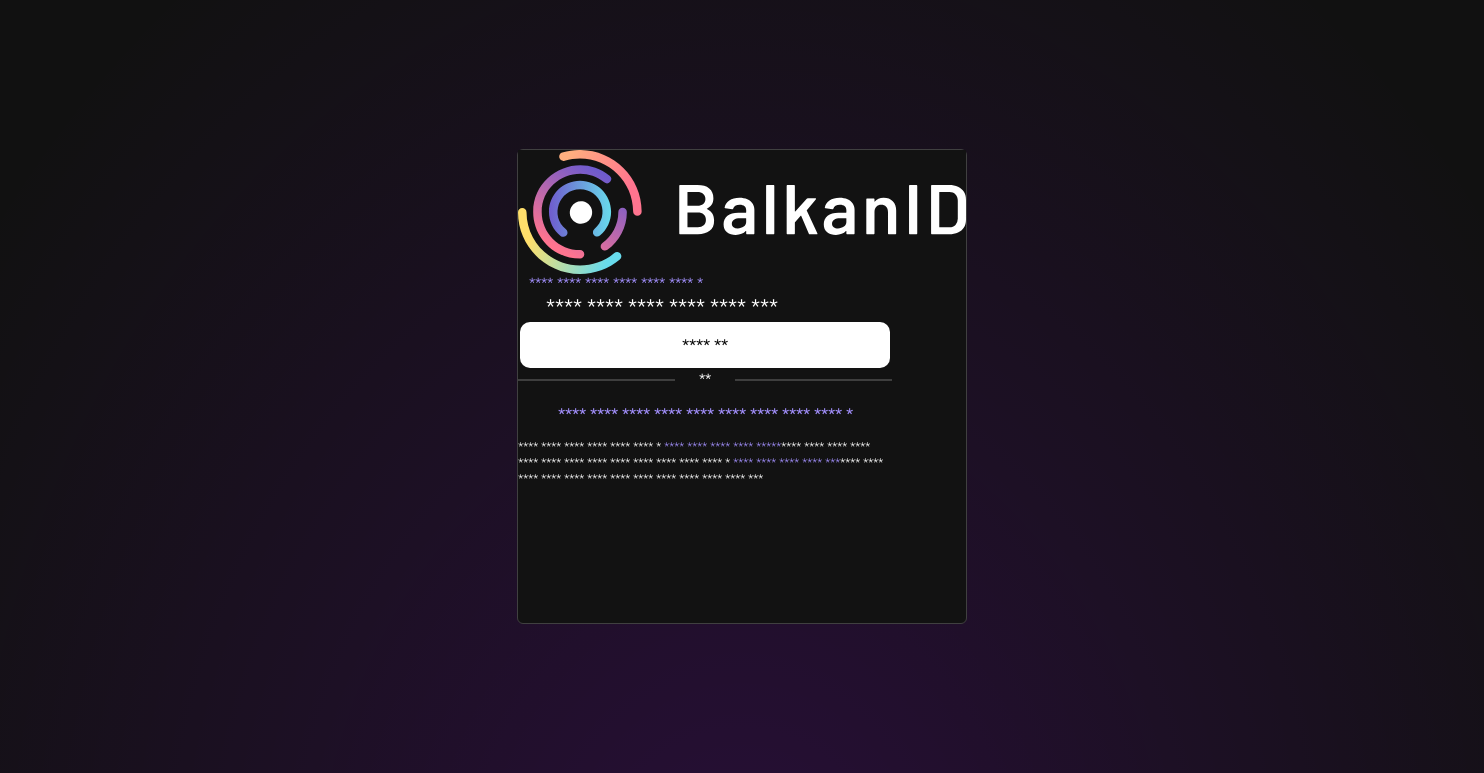 click on "*******" at bounding box center (705, 345) 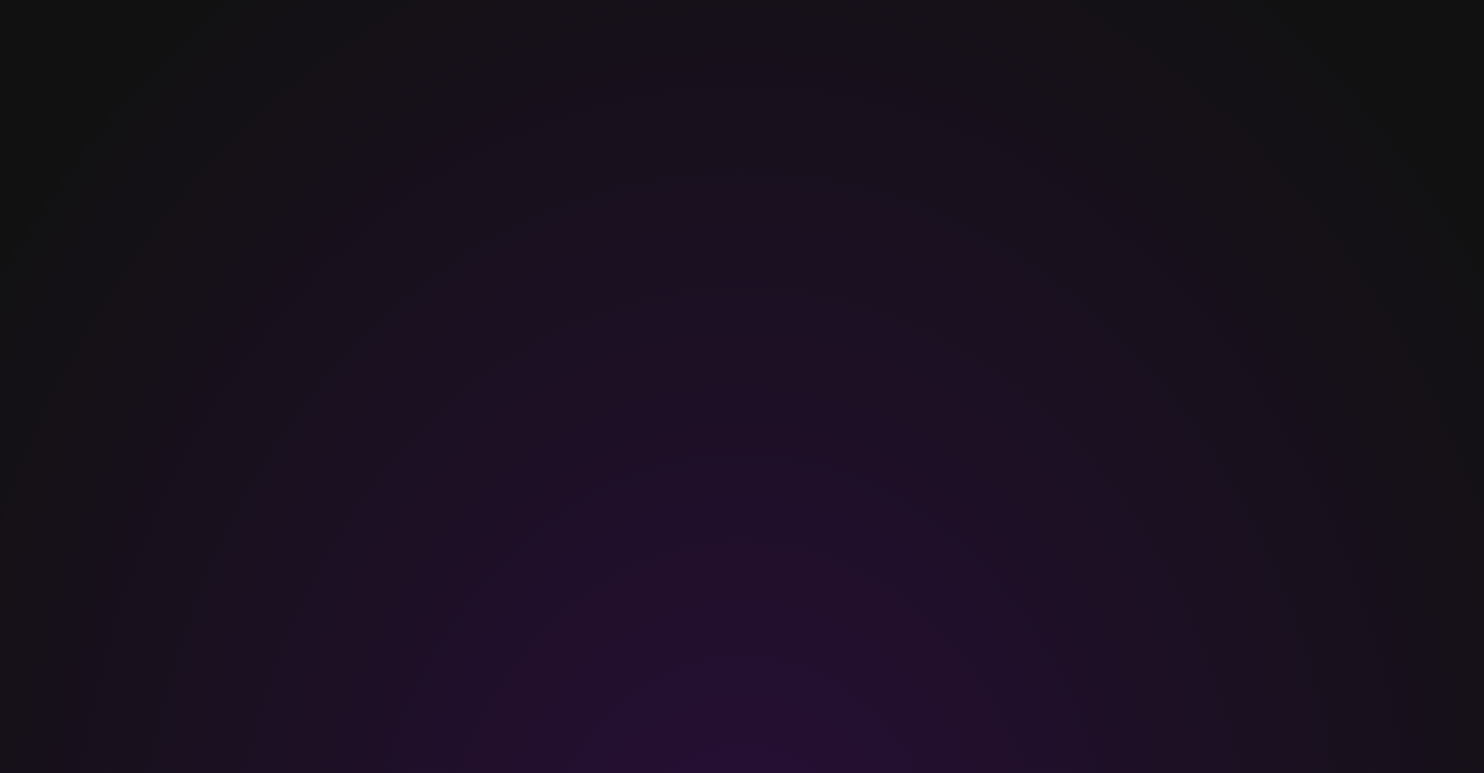 scroll, scrollTop: 0, scrollLeft: 0, axis: both 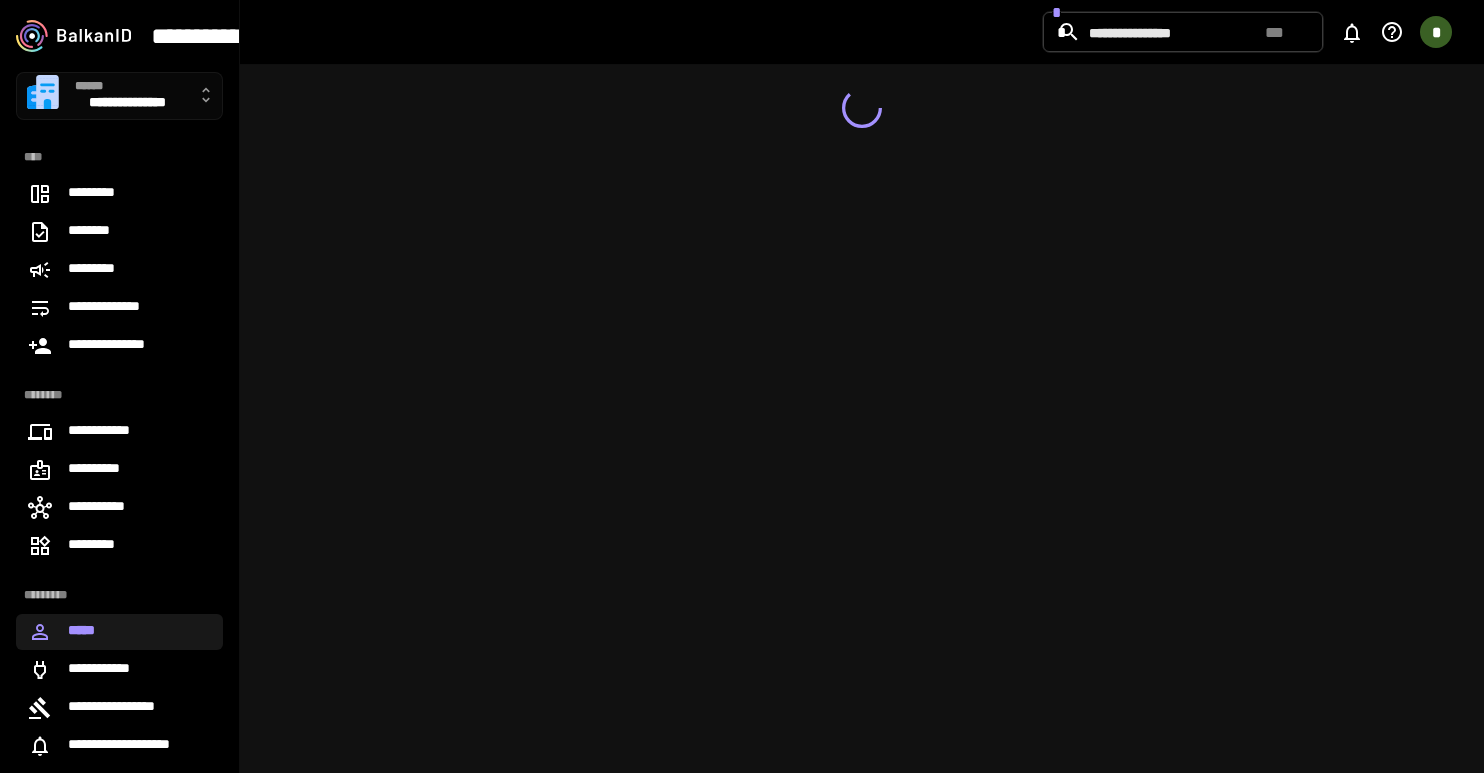 click on "**********" at bounding box center [127, 104] 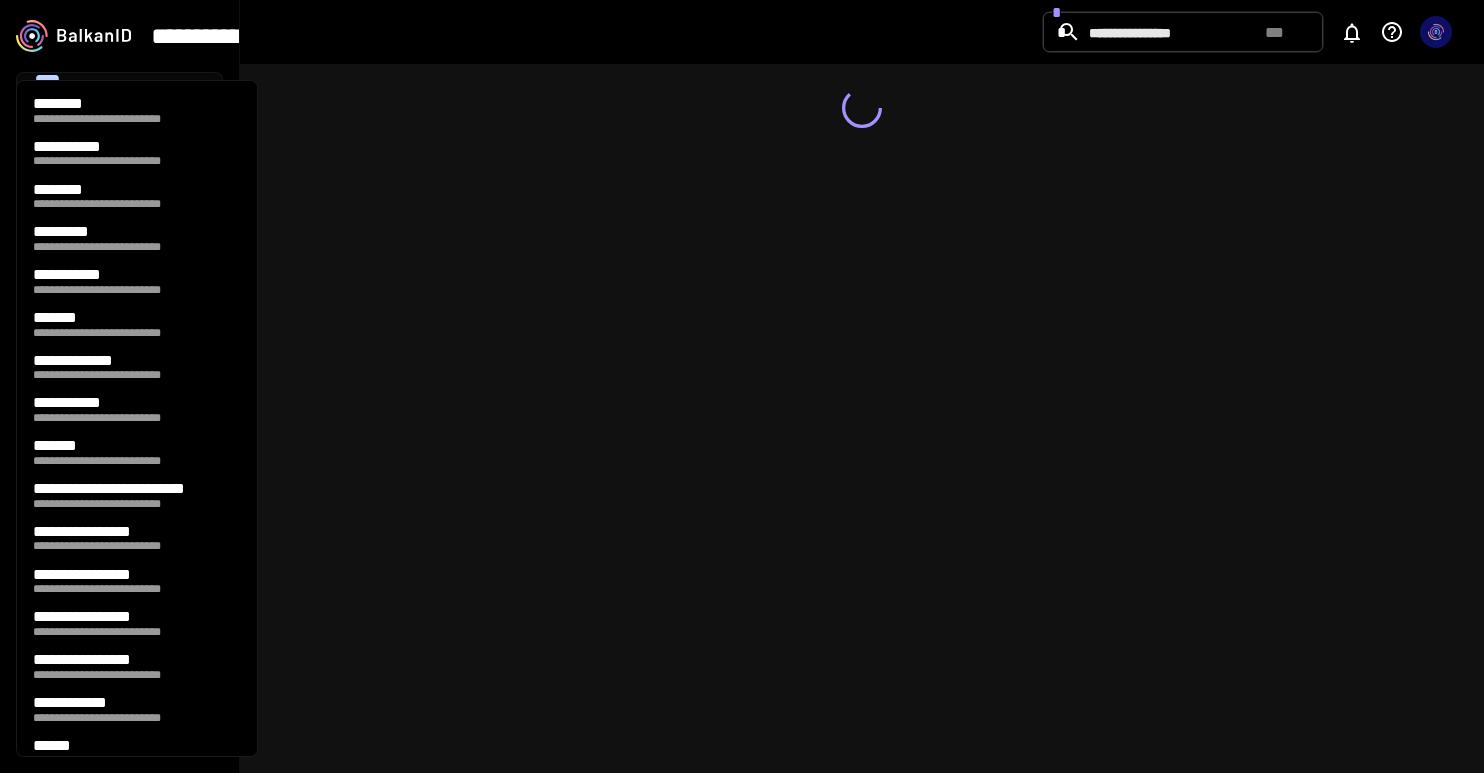 click at bounding box center [742, 386] 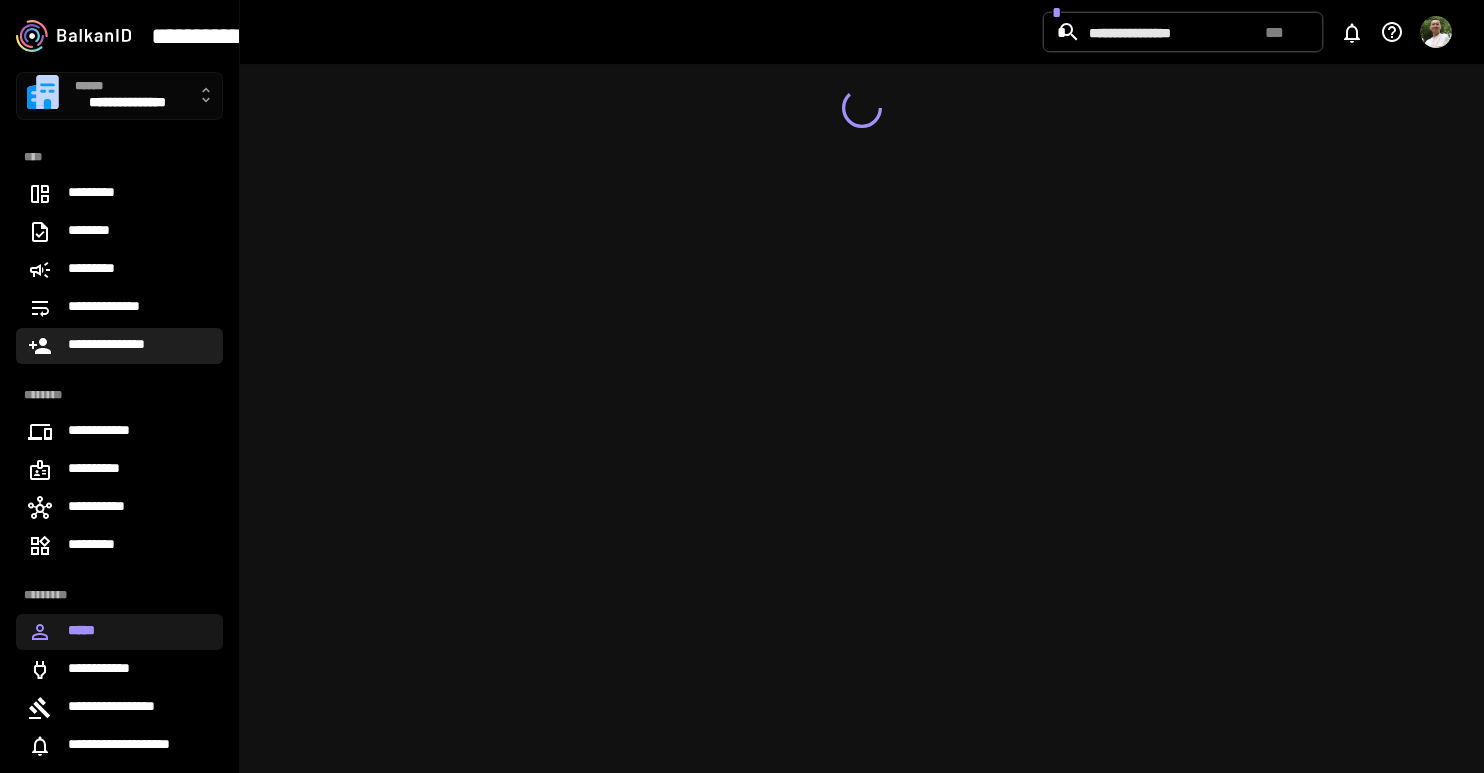 click on "**********" at bounding box center (118, 346) 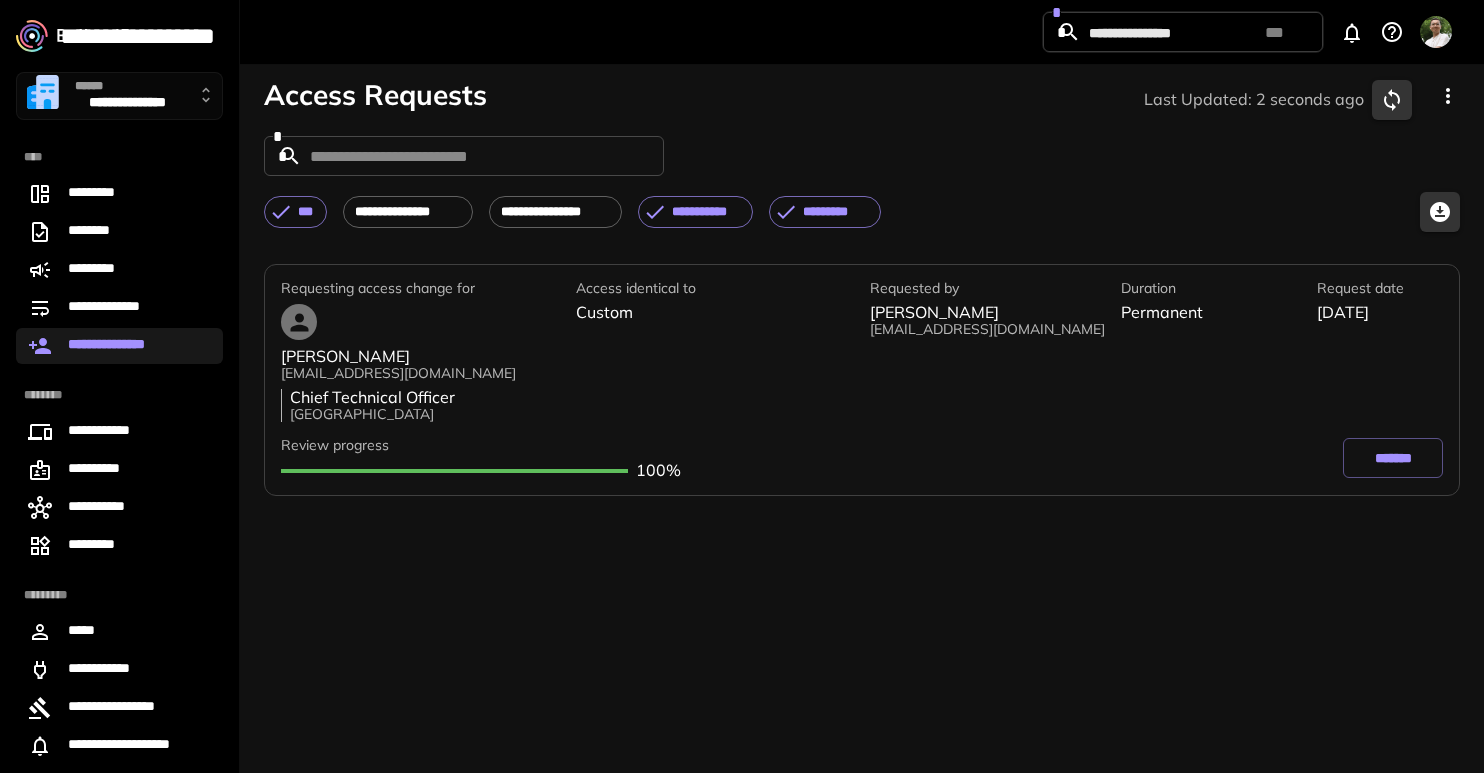 click on "**********" at bounding box center [127, 104] 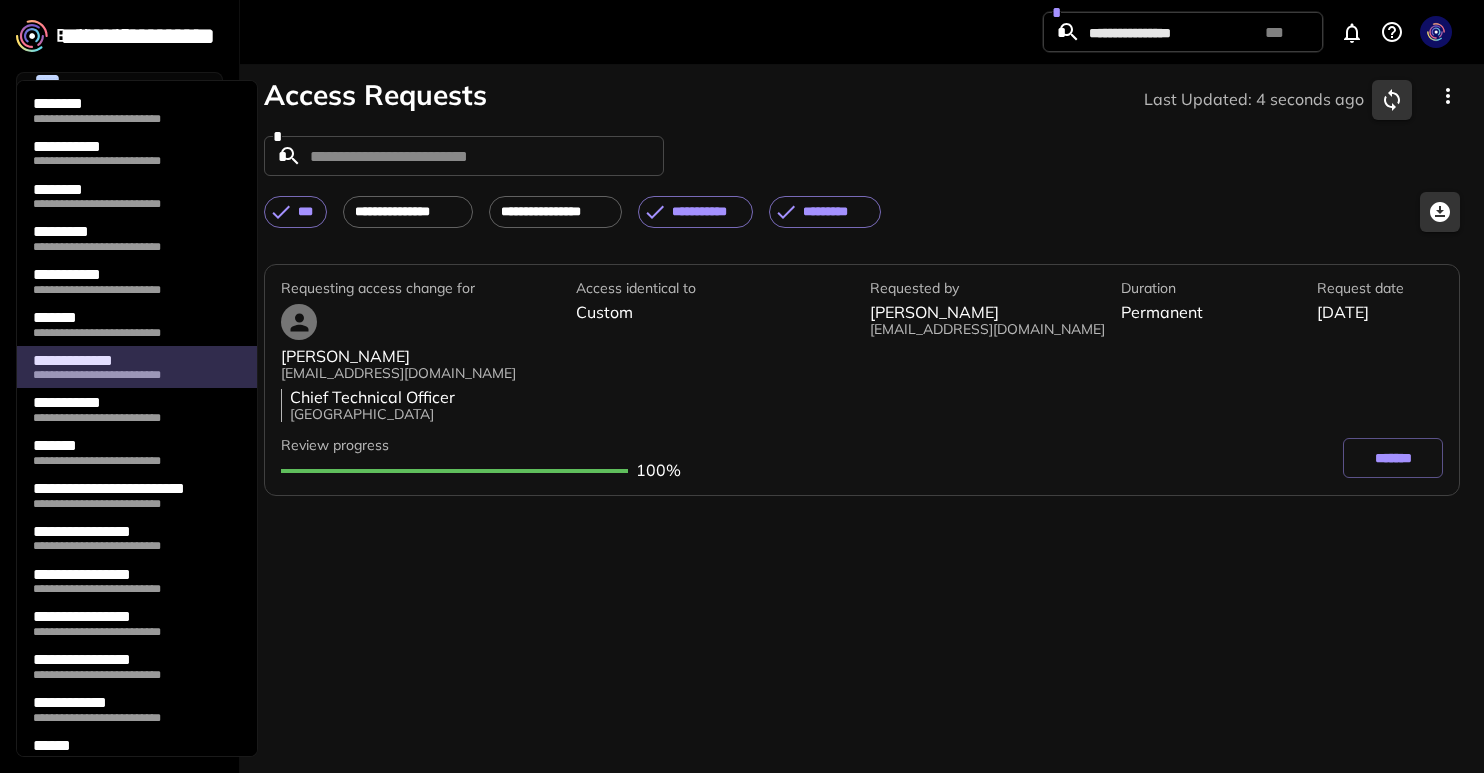 click on "**********" at bounding box center (126, 361) 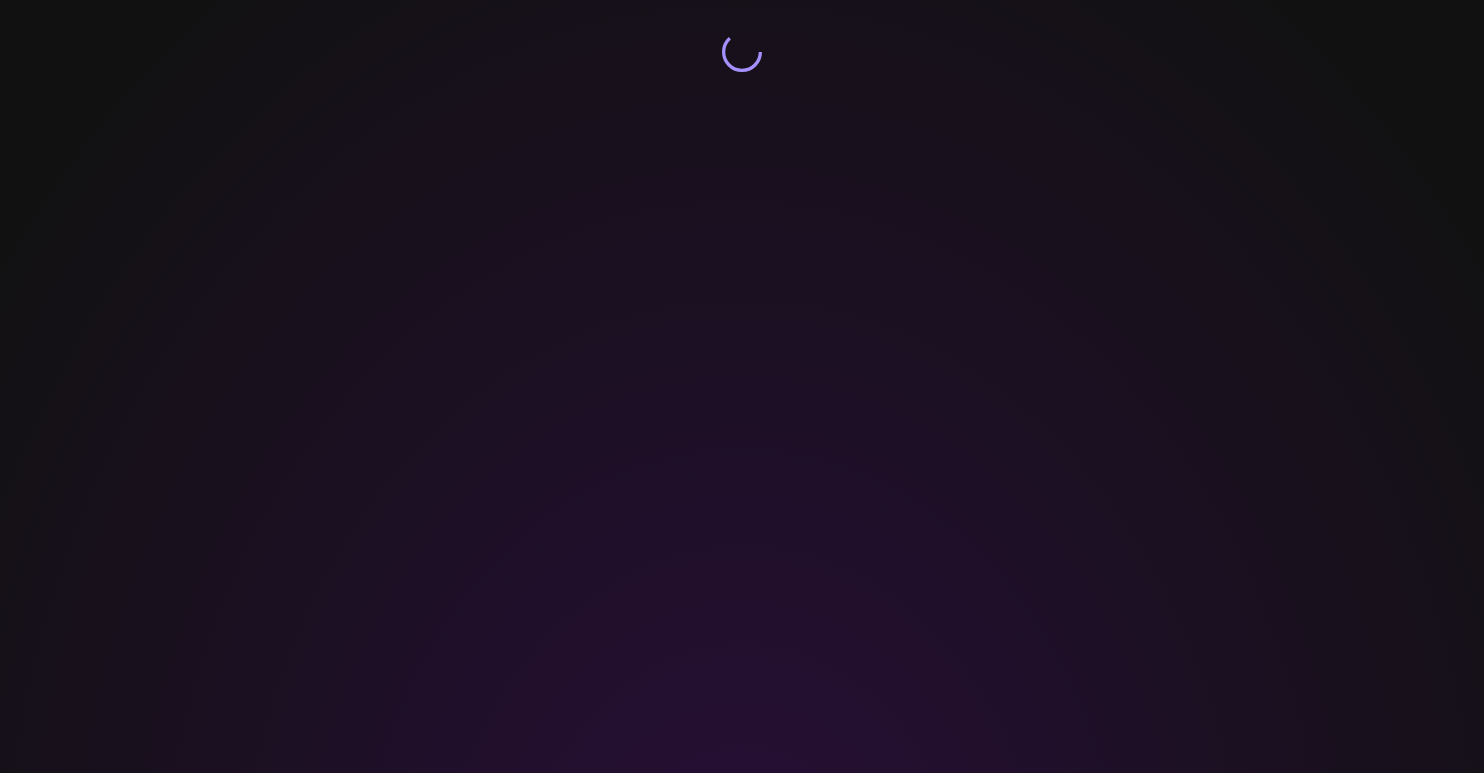 scroll, scrollTop: 0, scrollLeft: 0, axis: both 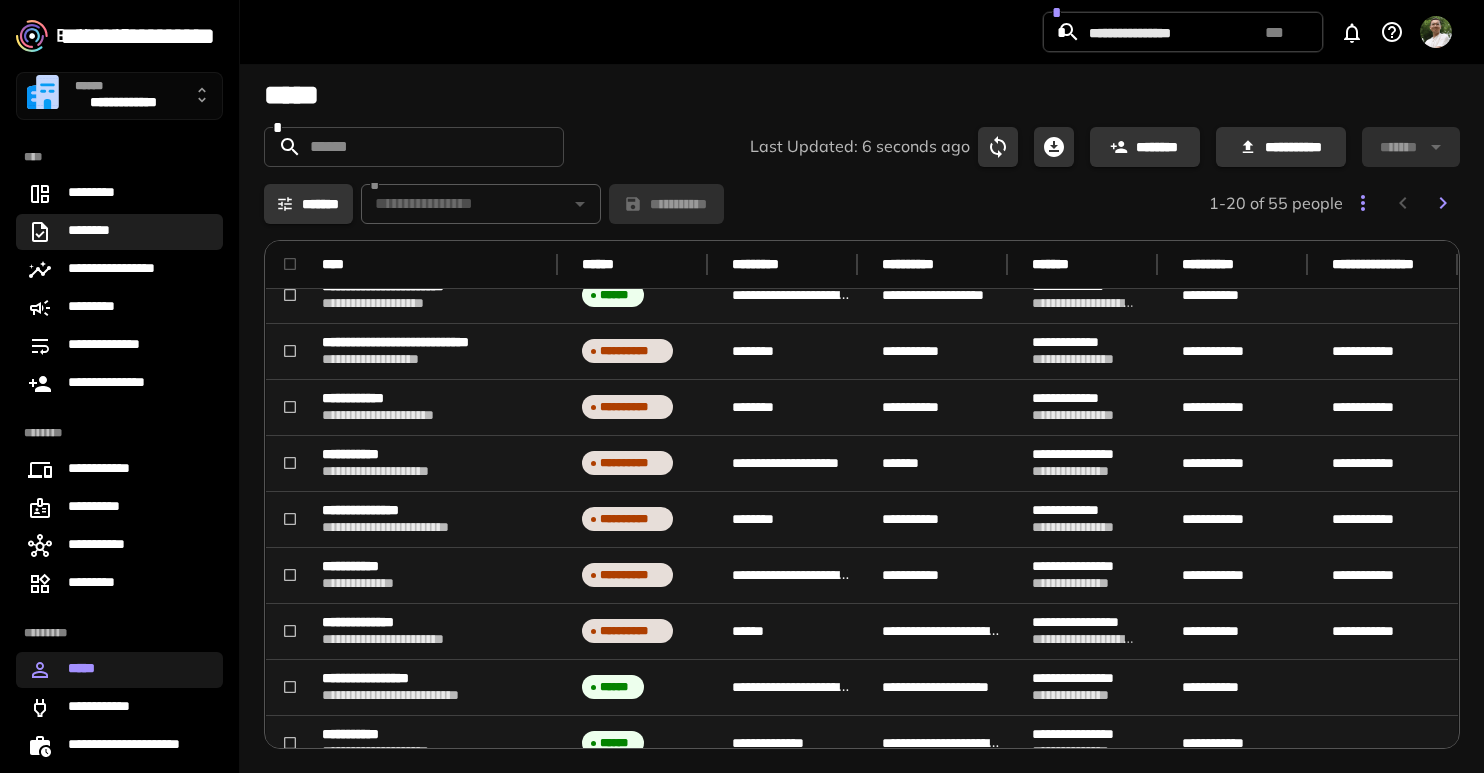 click on "********" at bounding box center [119, 232] 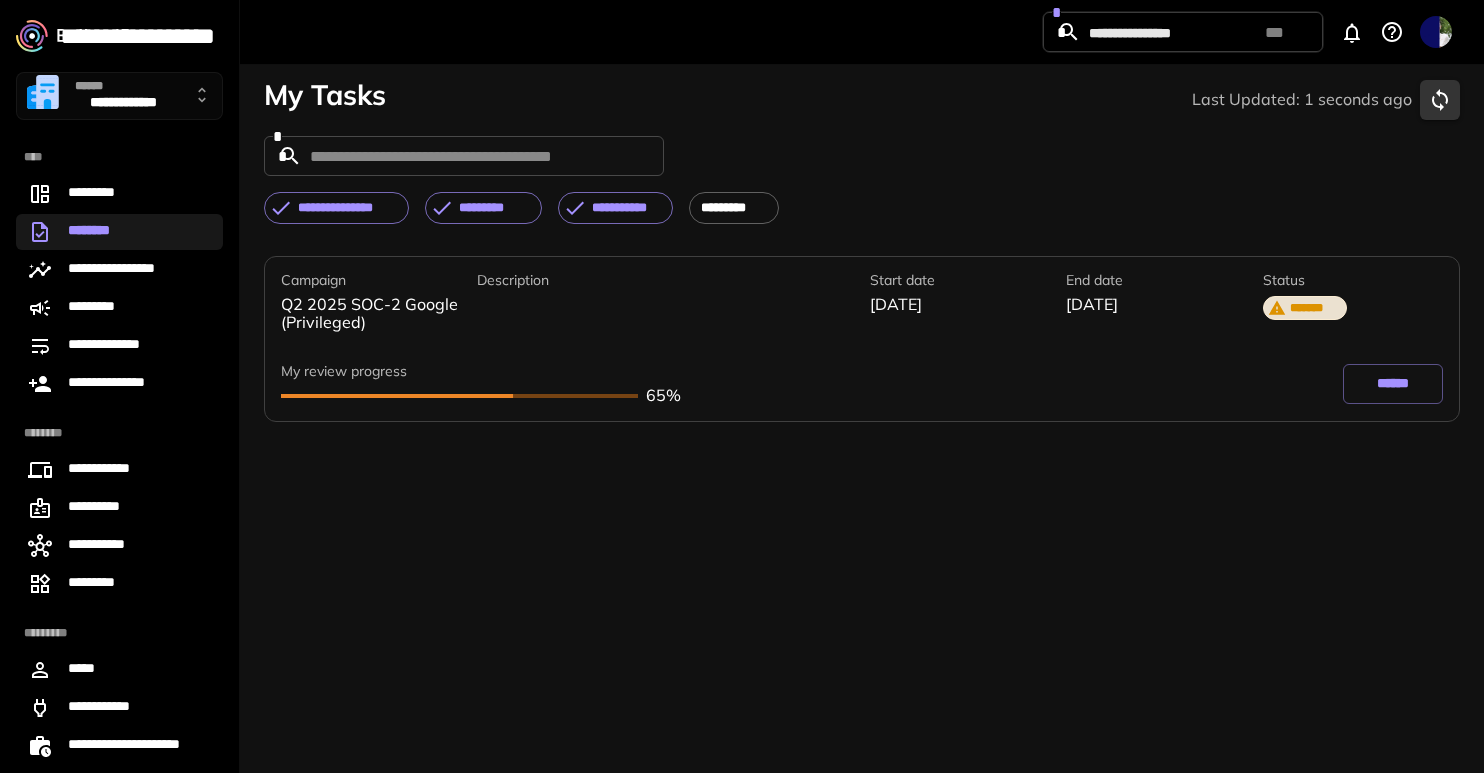 click on "******" at bounding box center (1393, 384) 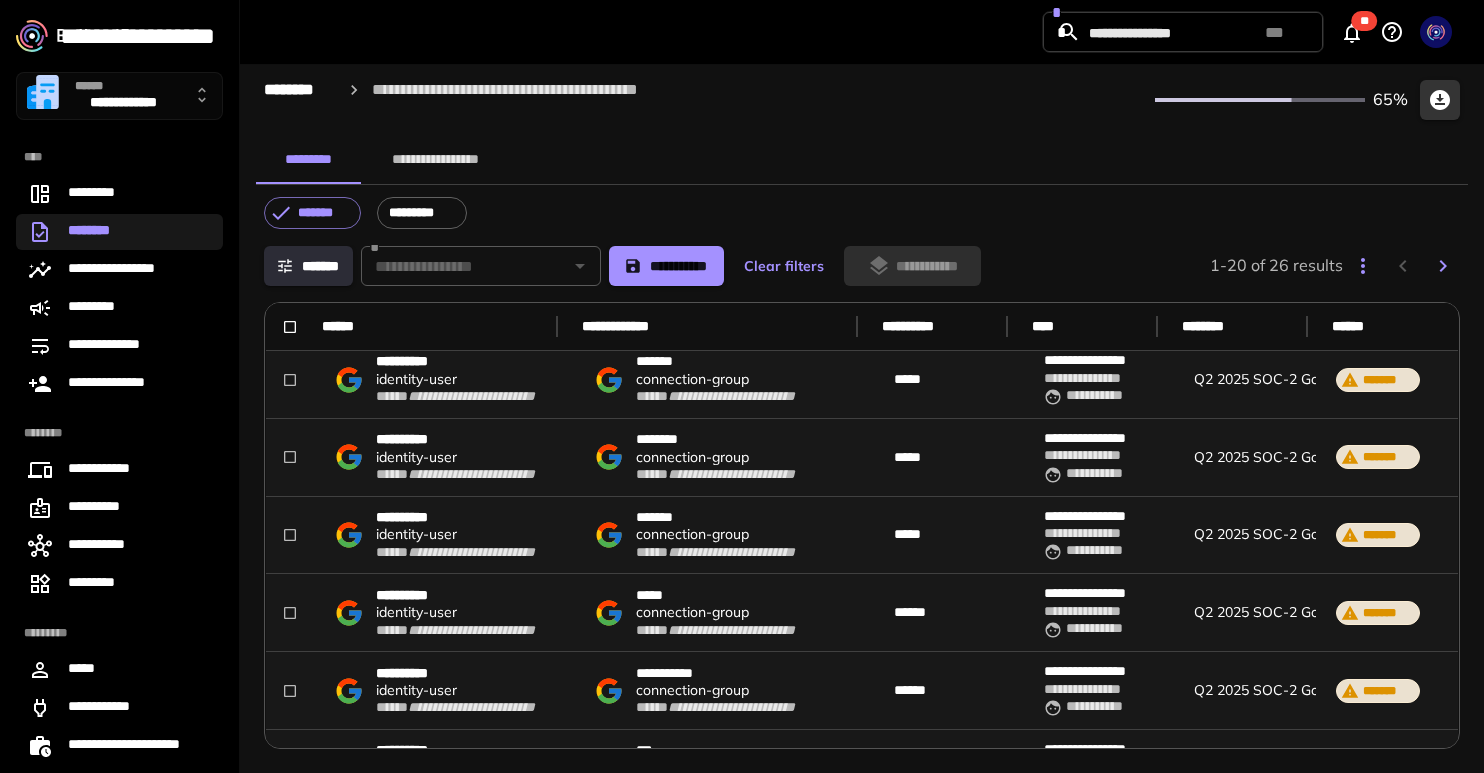 scroll, scrollTop: 0, scrollLeft: 0, axis: both 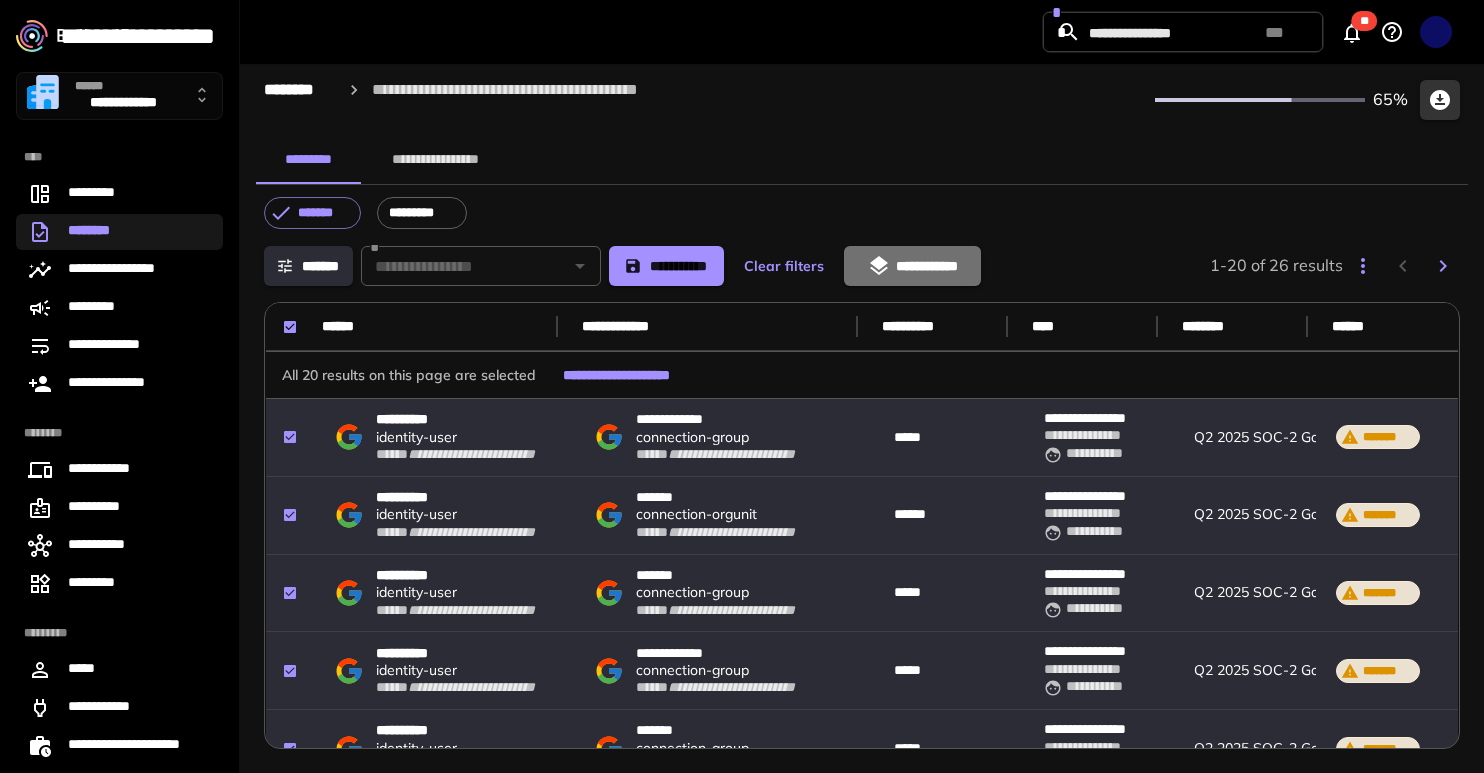 click on "**********" at bounding box center (912, 266) 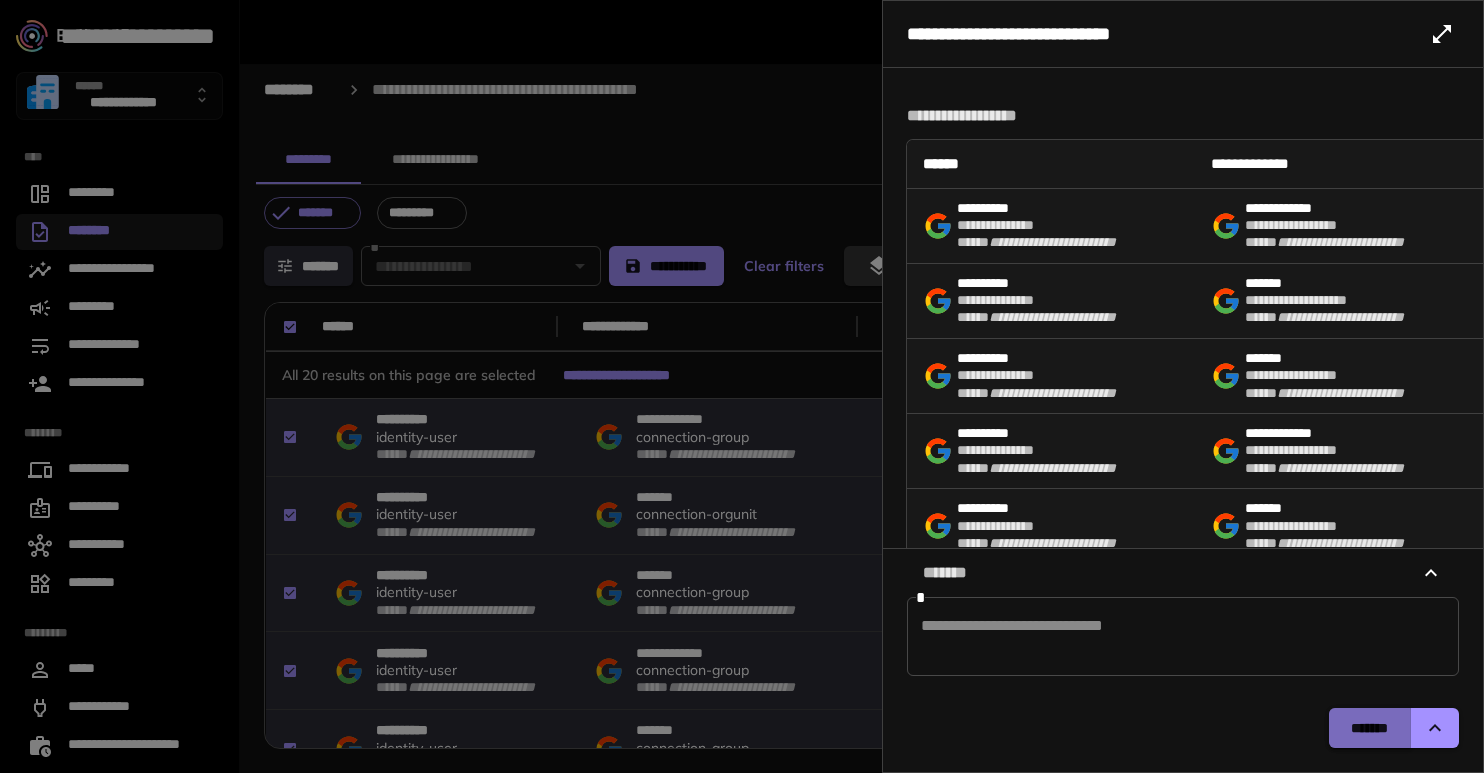 click on "*******" at bounding box center (1369, 728) 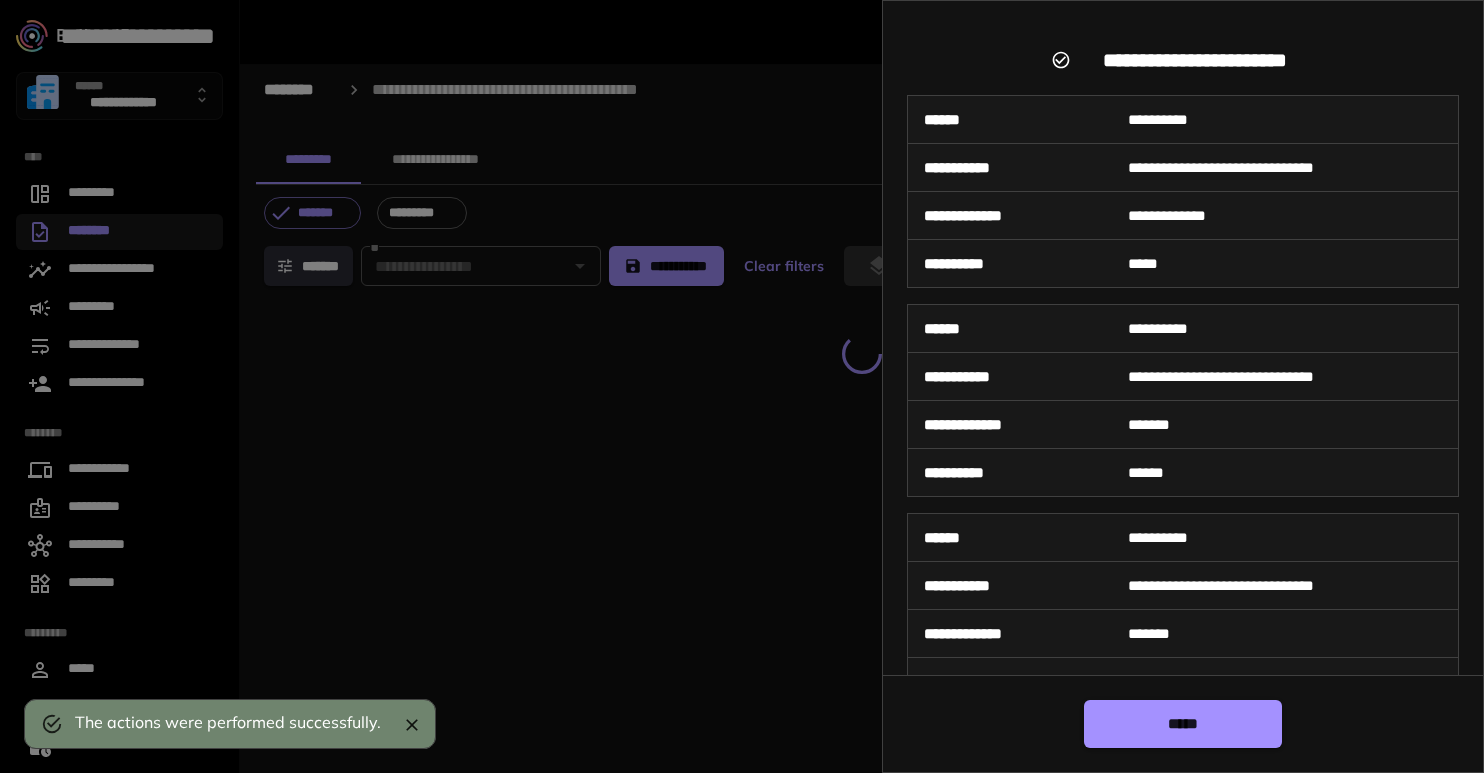 click at bounding box center (742, 386) 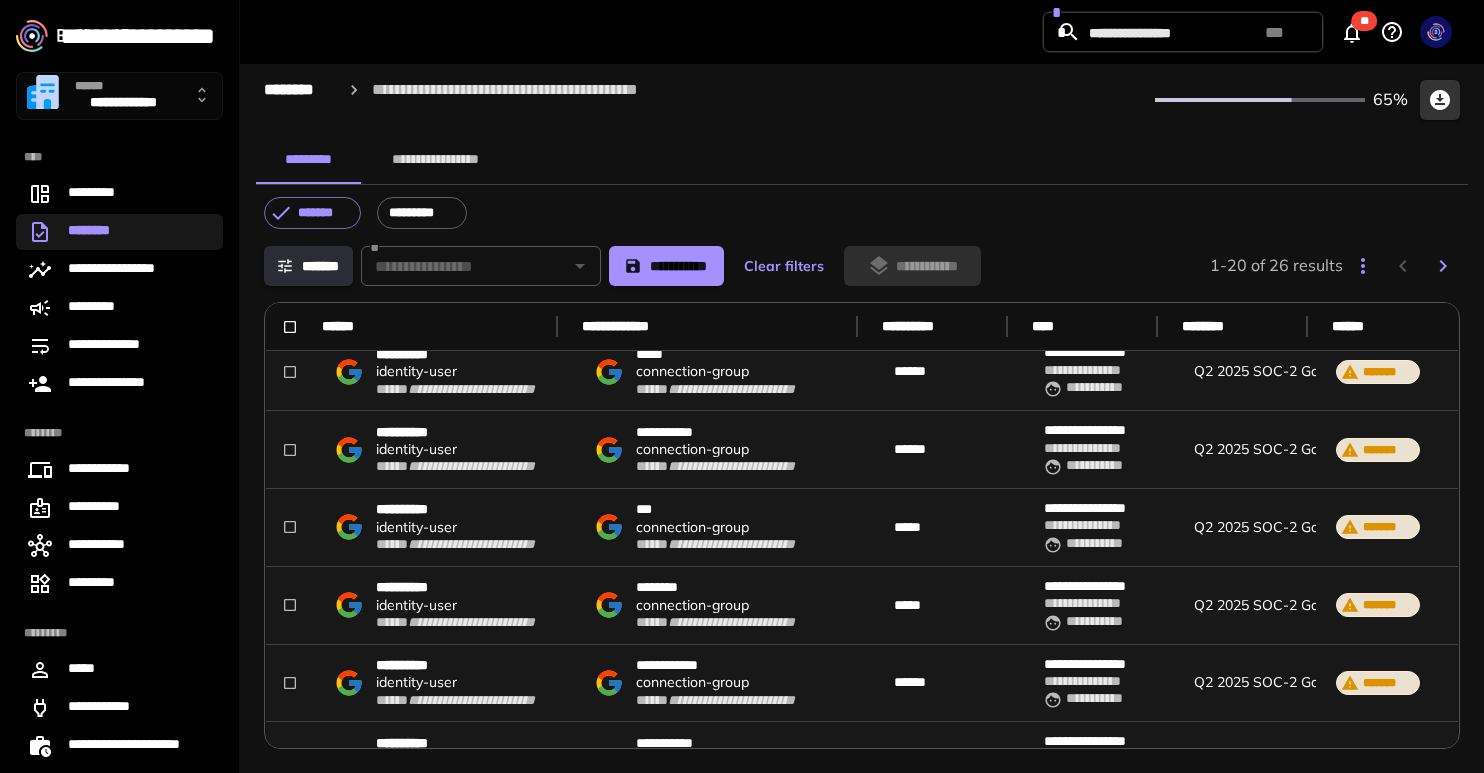 scroll, scrollTop: 0, scrollLeft: 0, axis: both 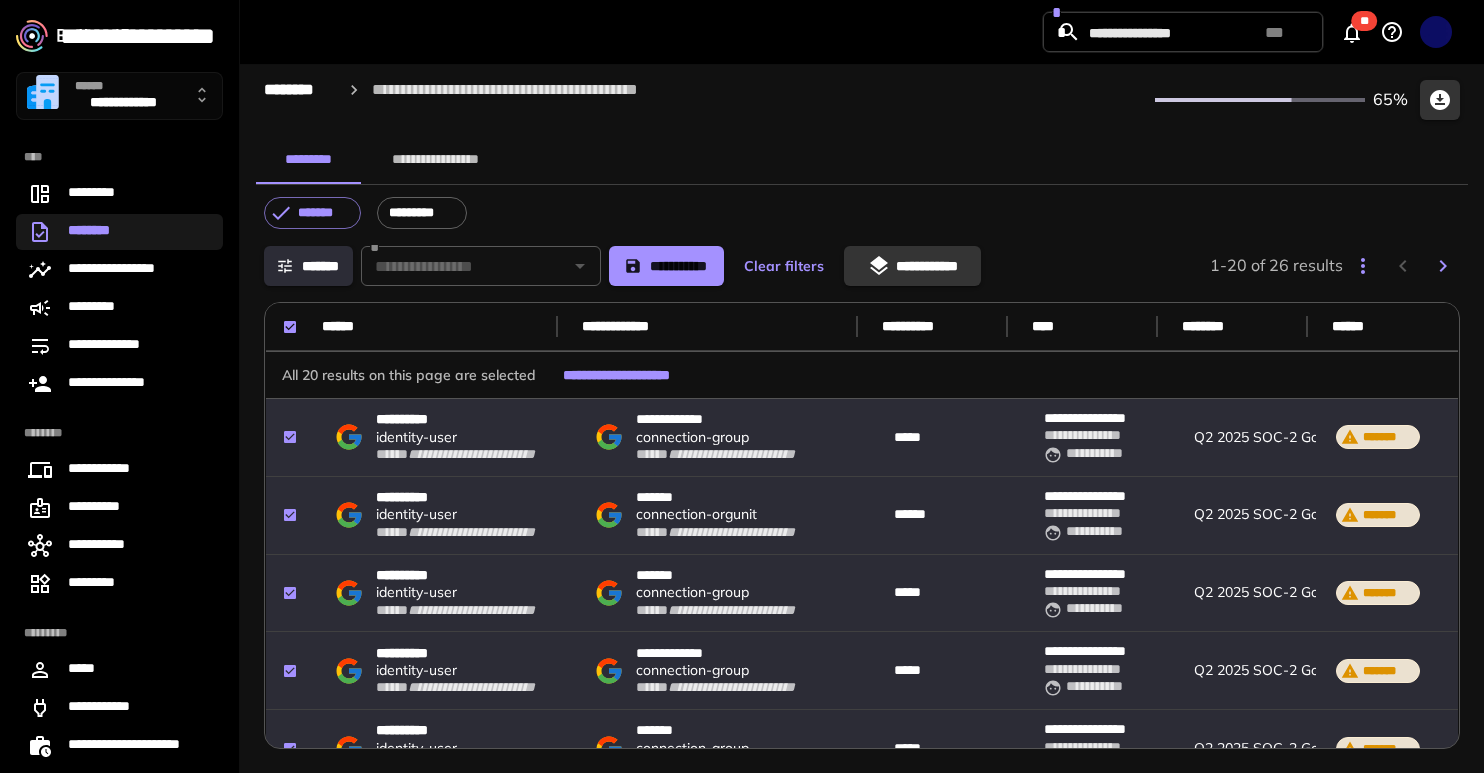 click on "**********" at bounding box center (862, 501) 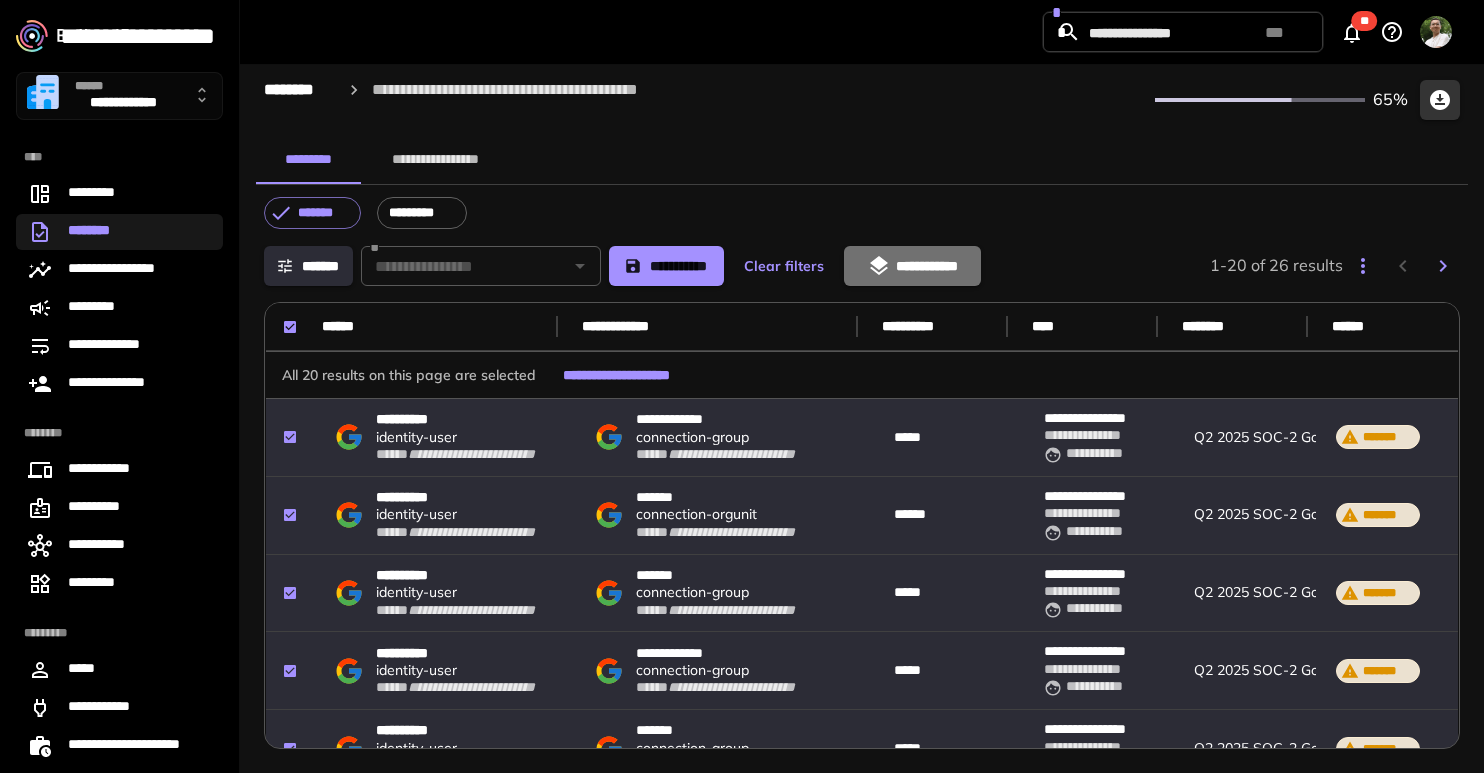 click on "**********" at bounding box center (912, 266) 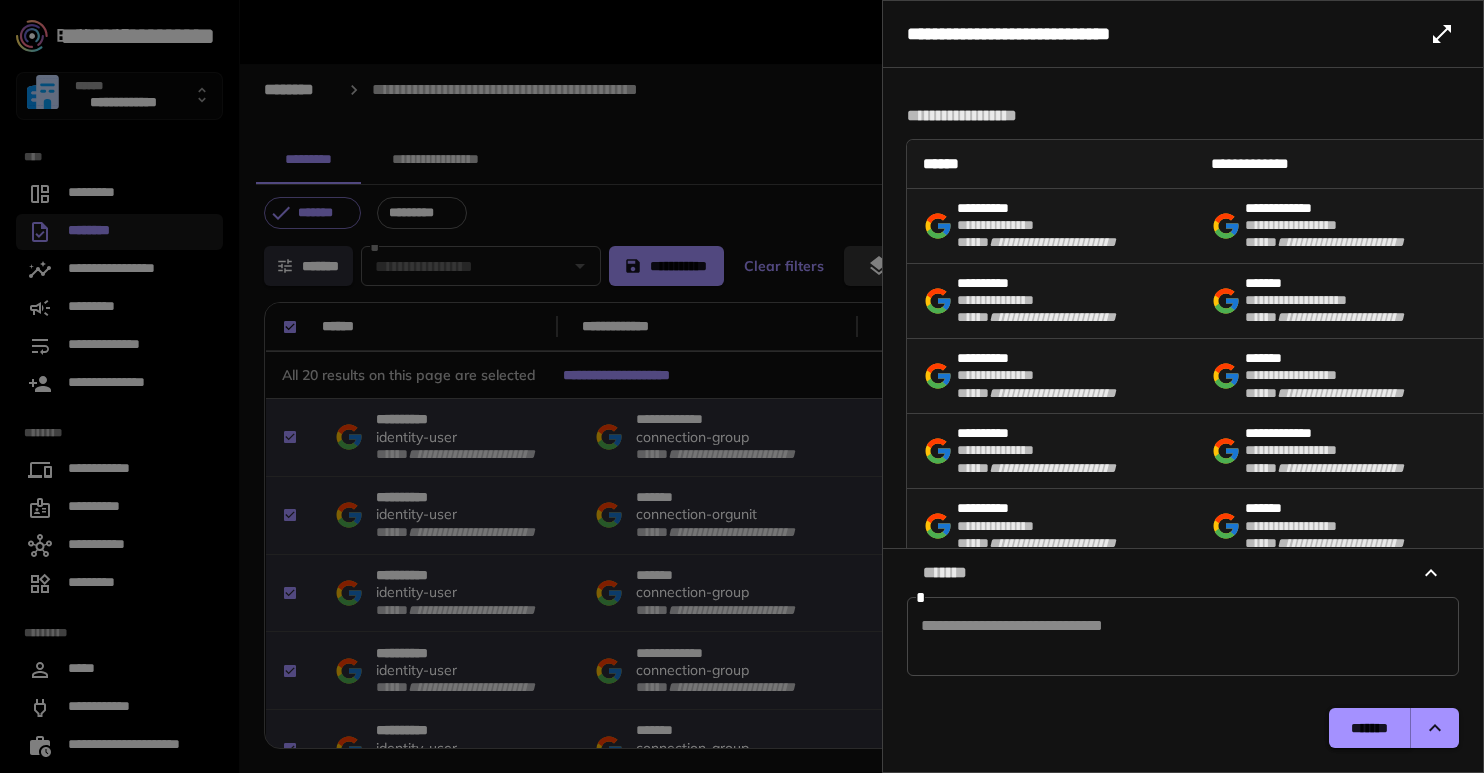 click on "*******" at bounding box center [1369, 728] 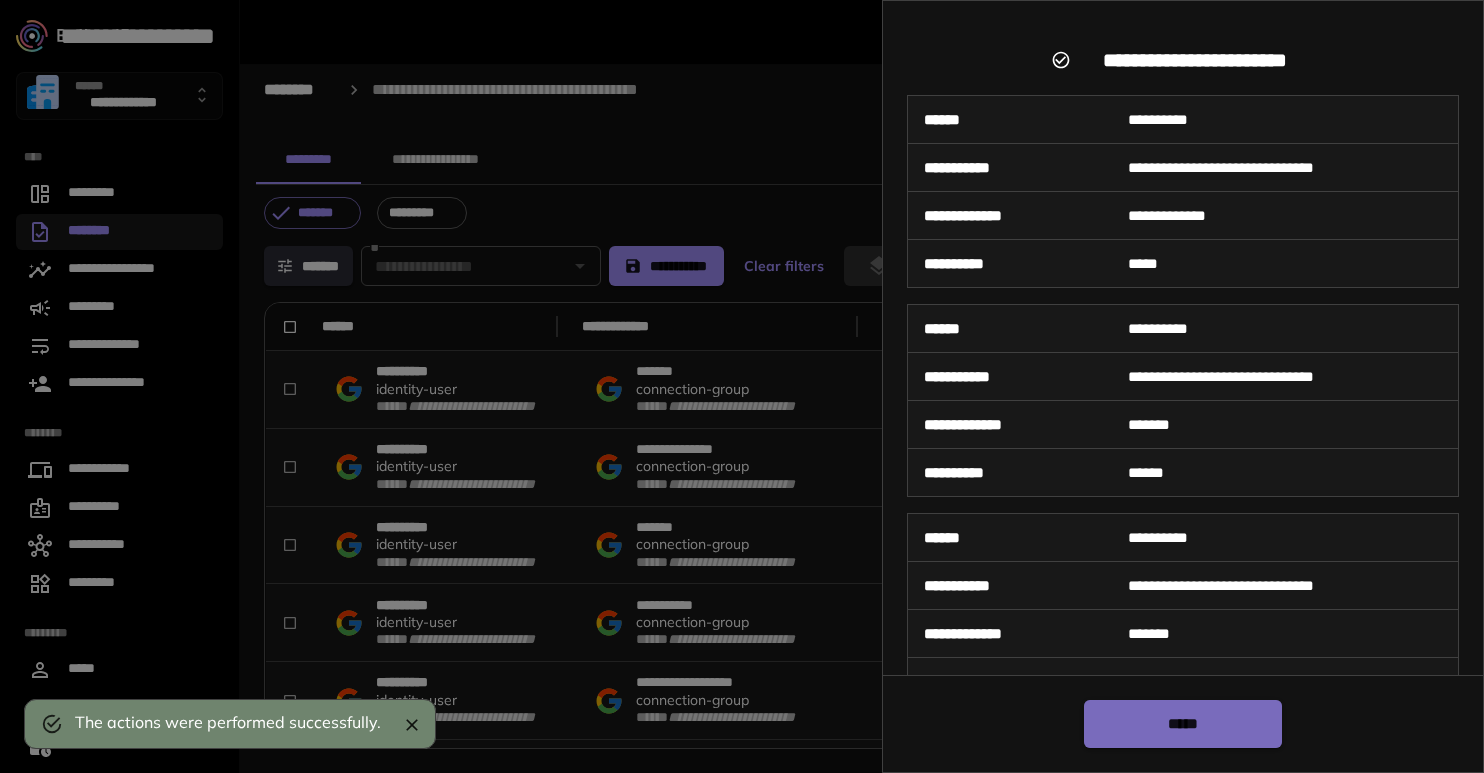 click on "*****" at bounding box center [1183, 724] 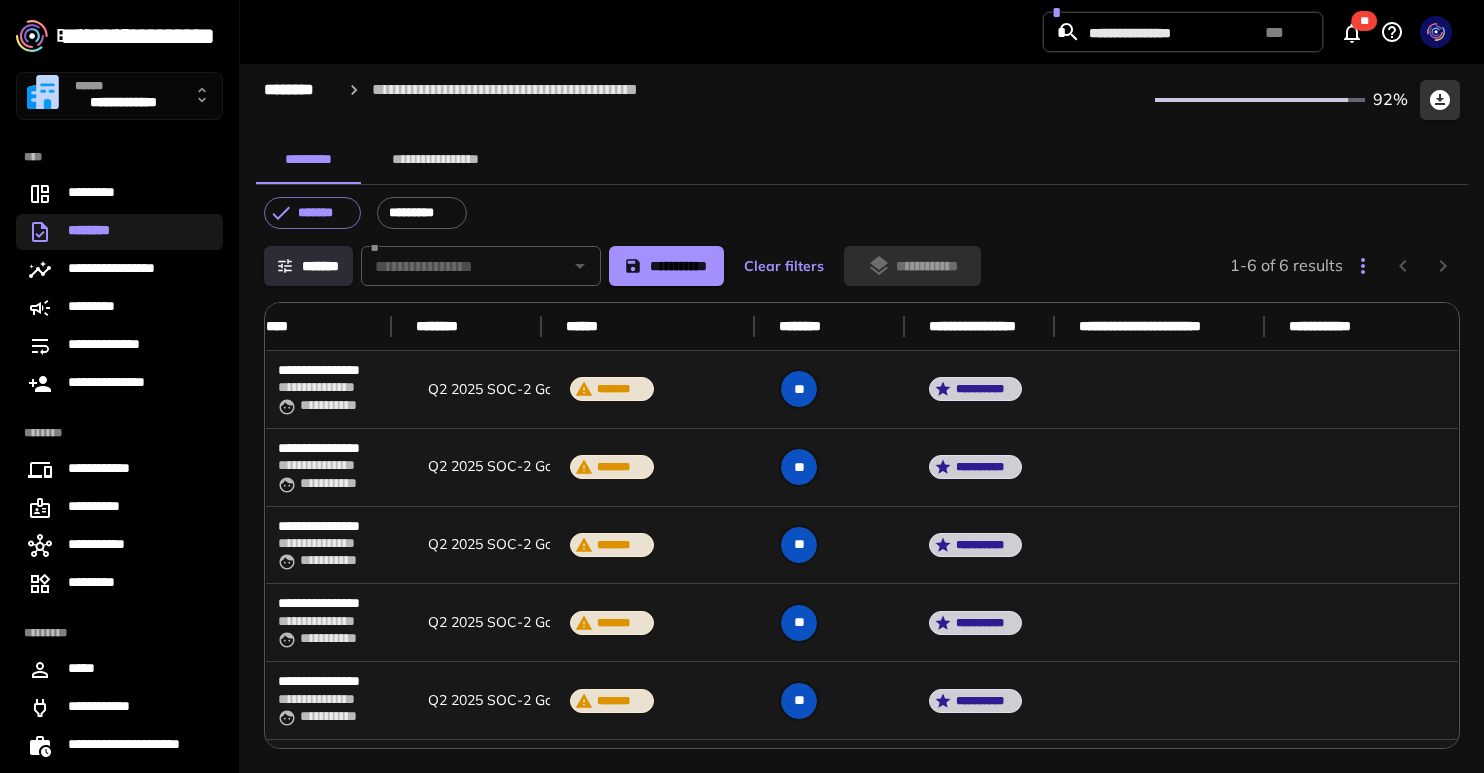 scroll, scrollTop: 0, scrollLeft: 881, axis: horizontal 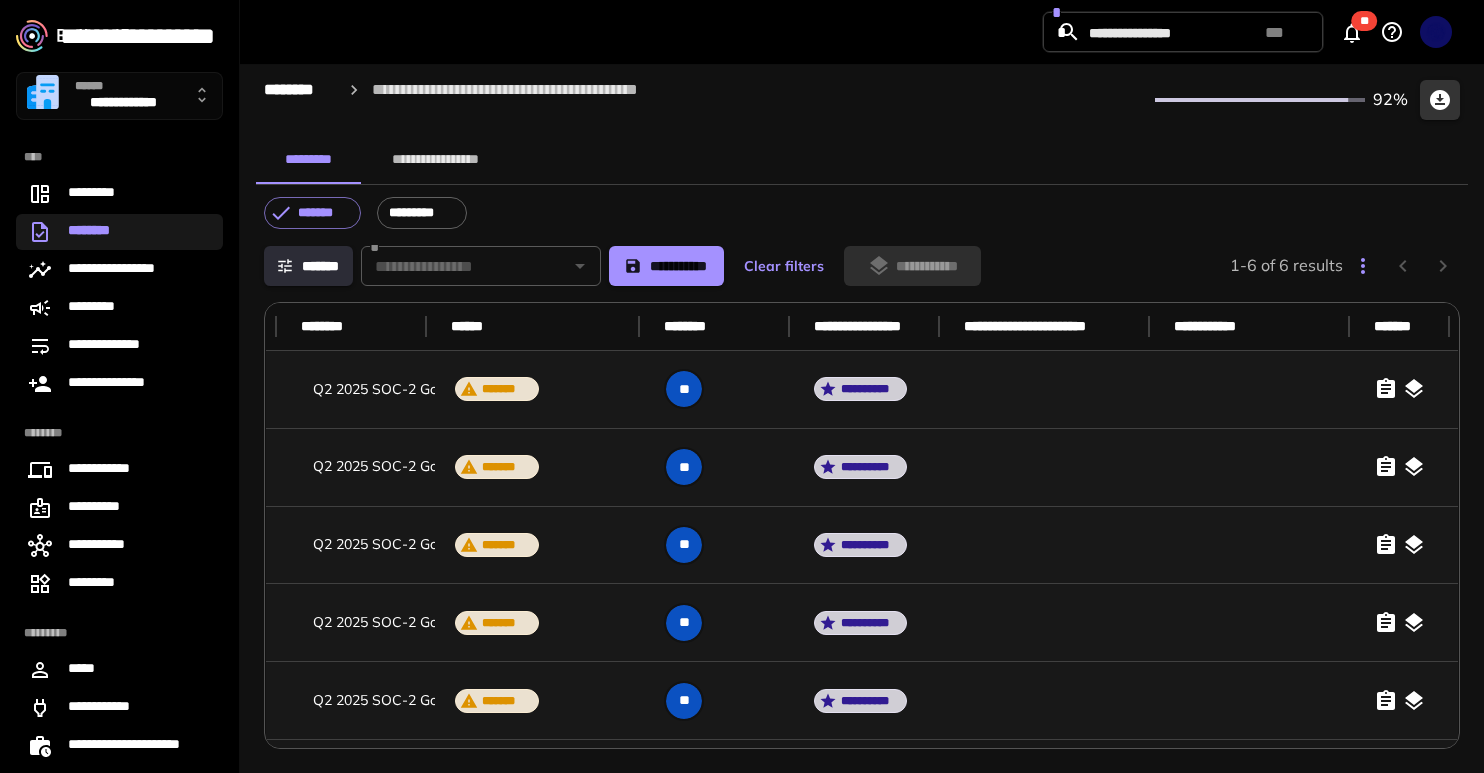 click at bounding box center (1408, 390) 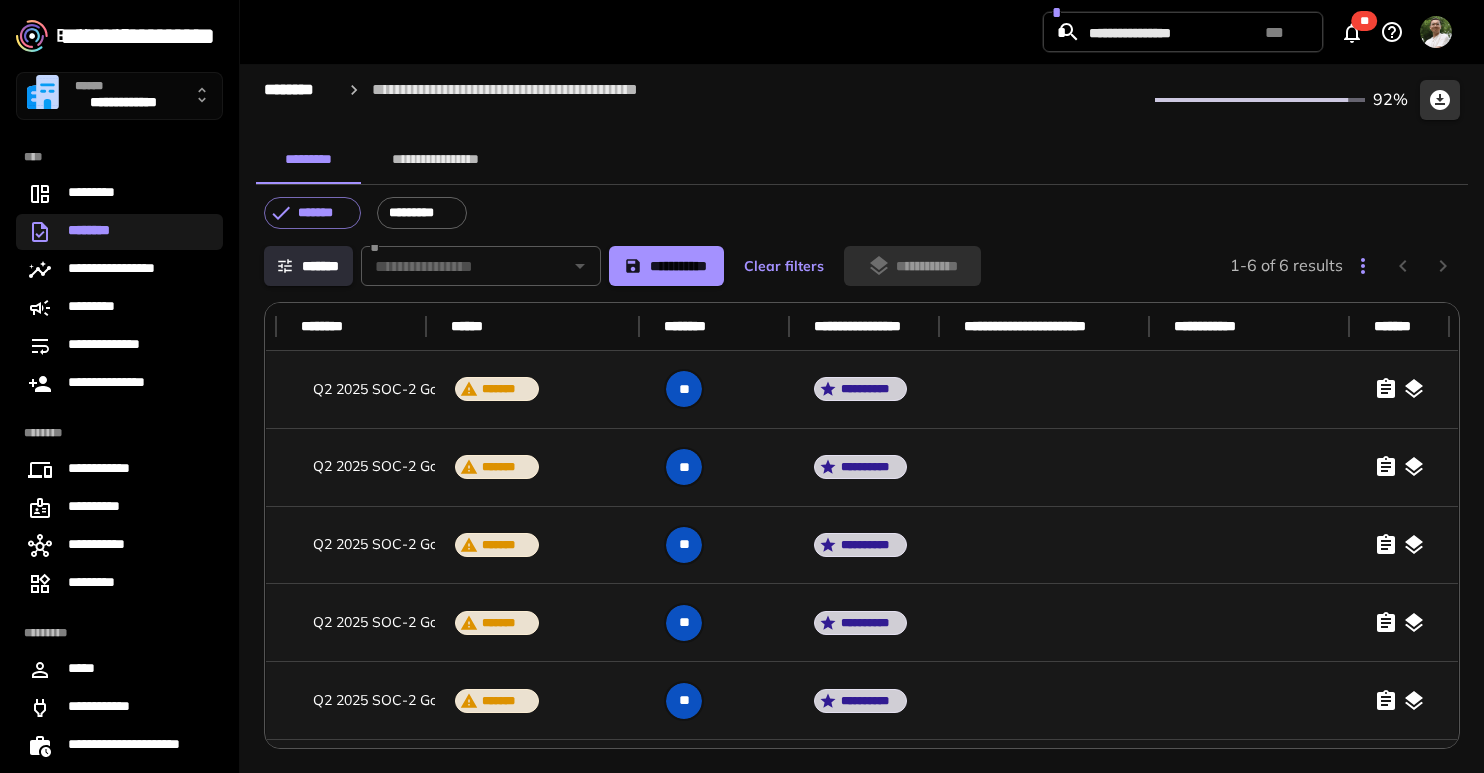 click 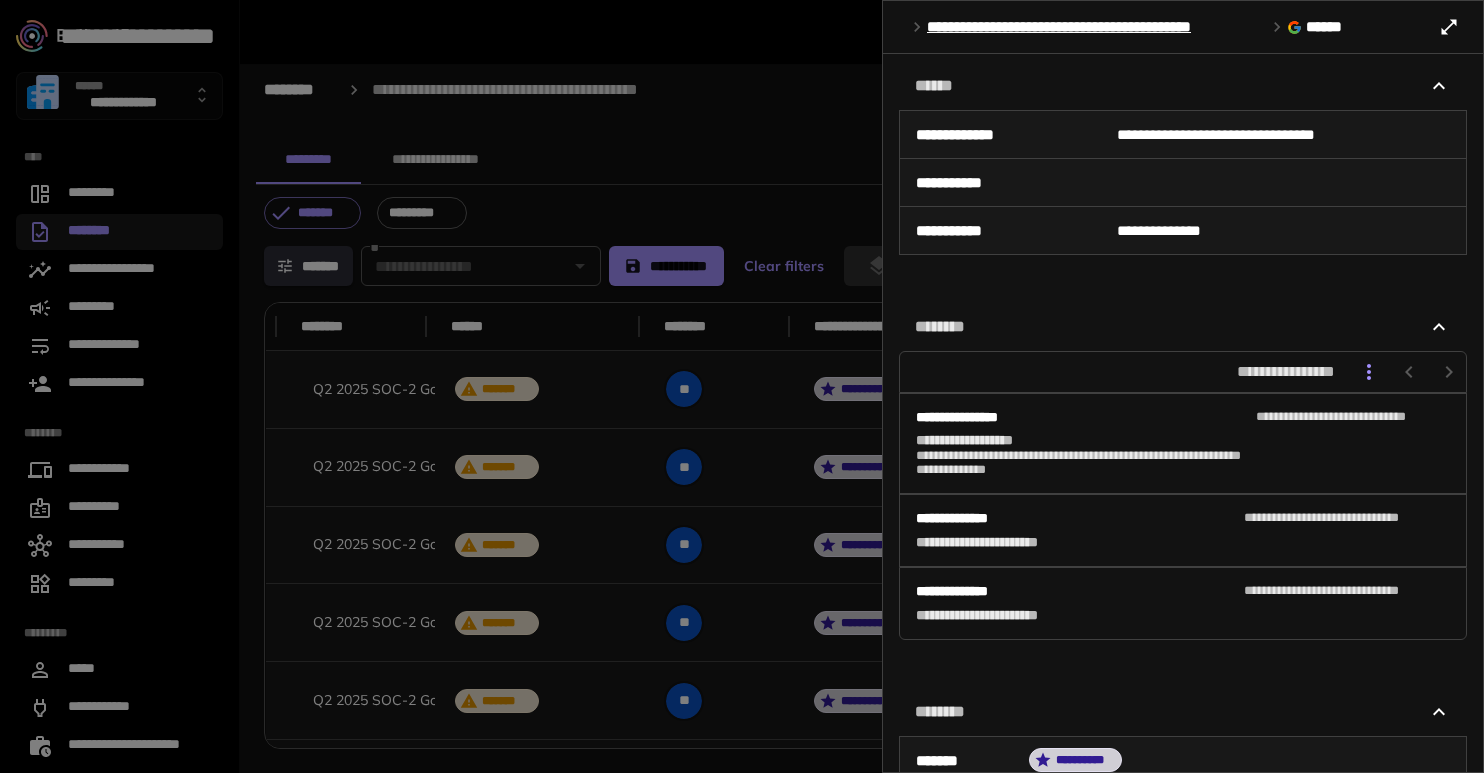 click at bounding box center (742, 386) 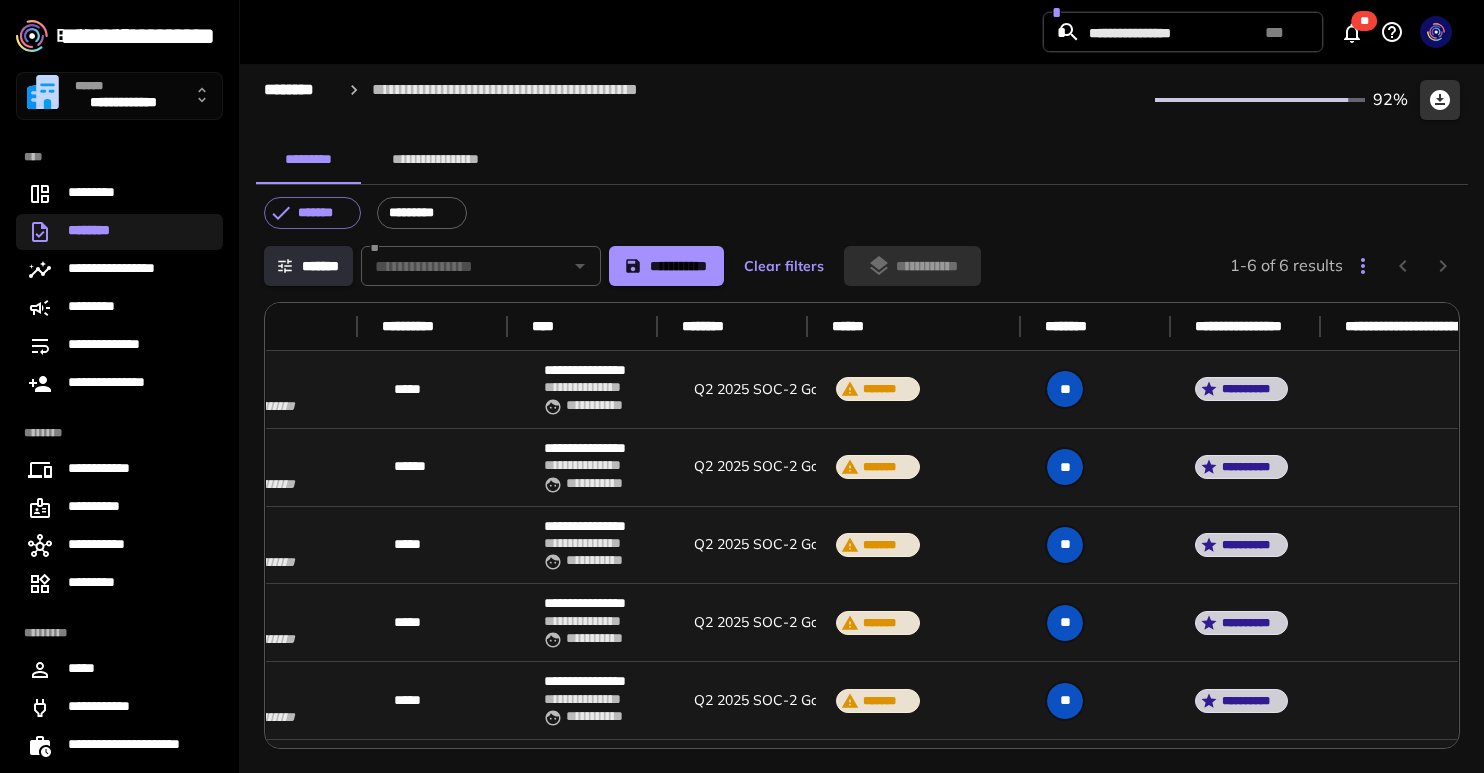 scroll, scrollTop: 0, scrollLeft: 0, axis: both 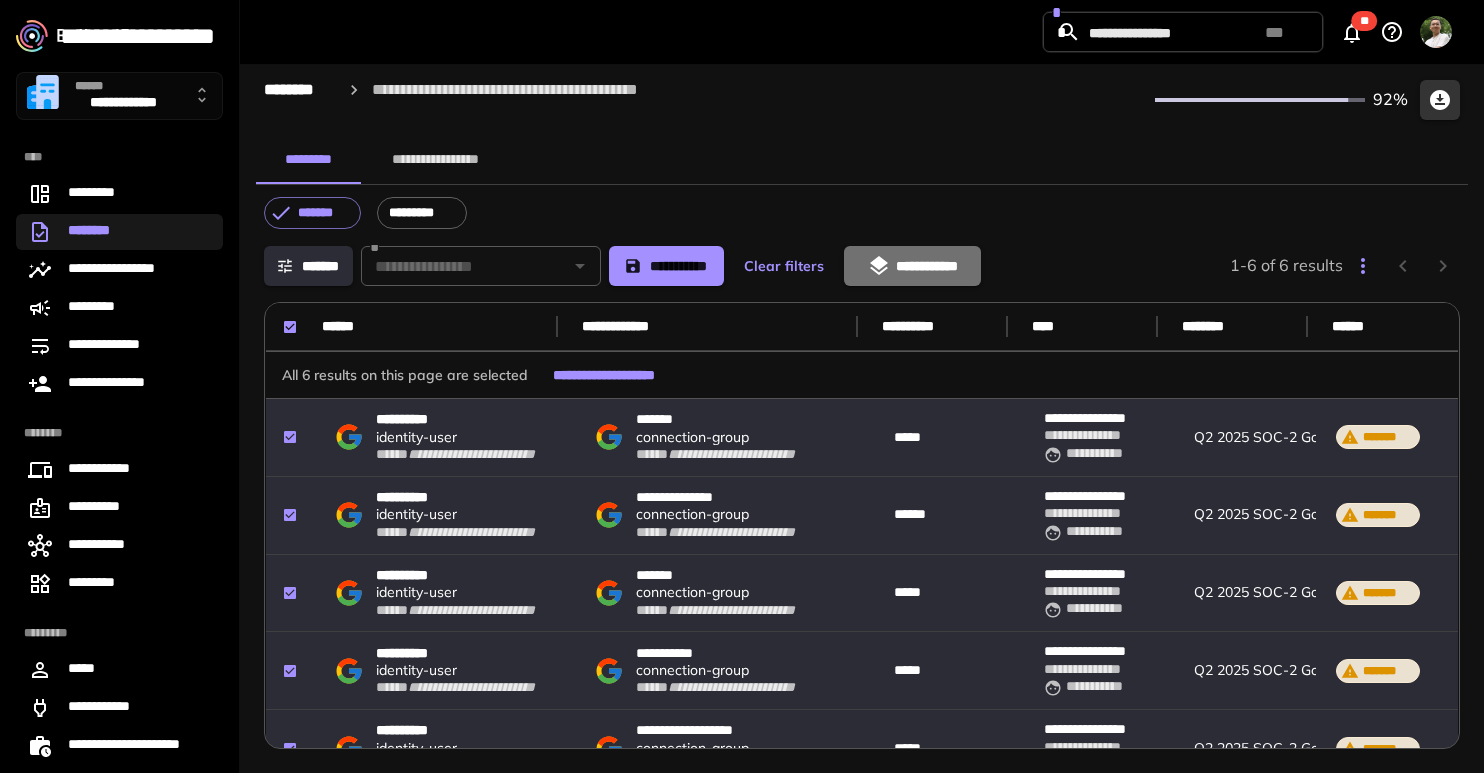 click on "**********" at bounding box center (912, 266) 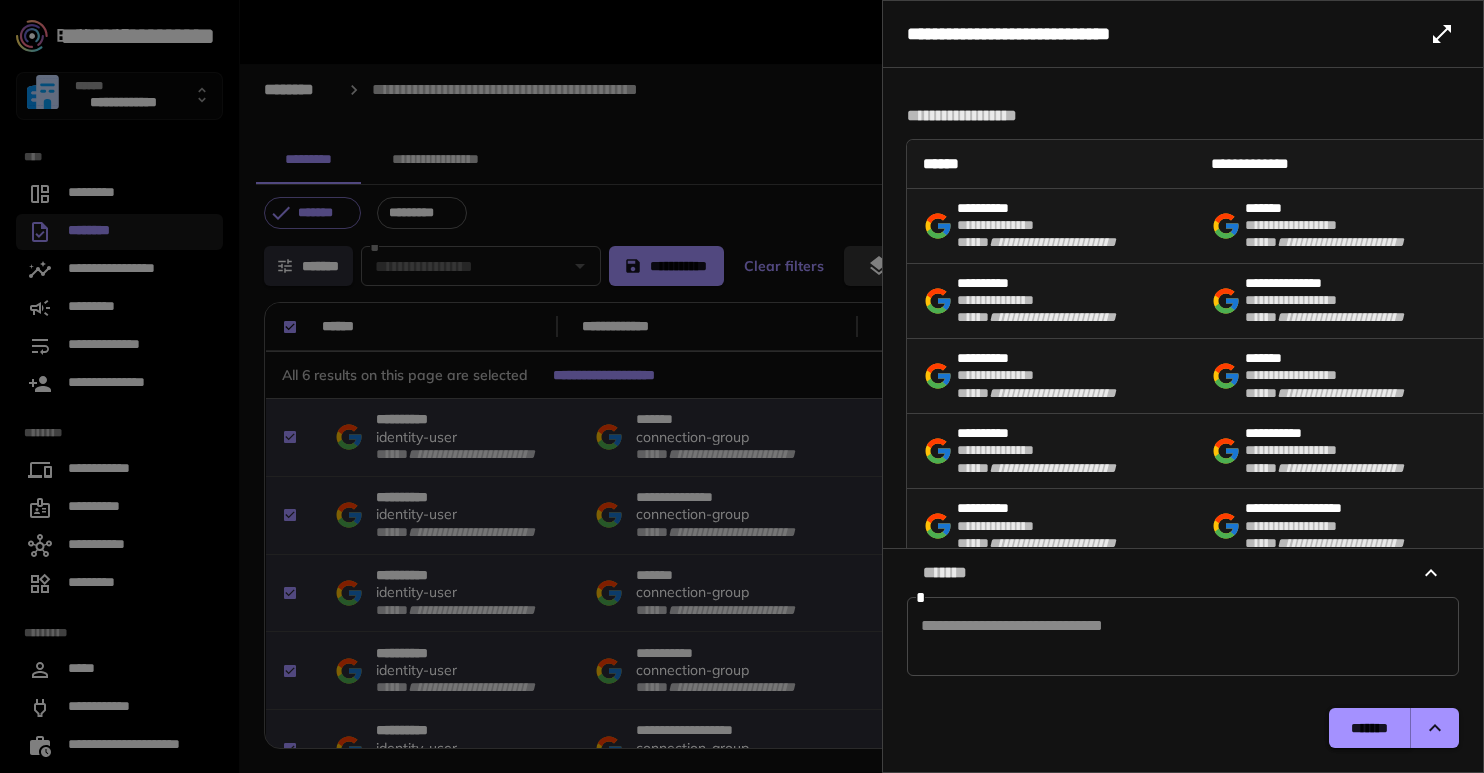 click on "*******" at bounding box center (1369, 728) 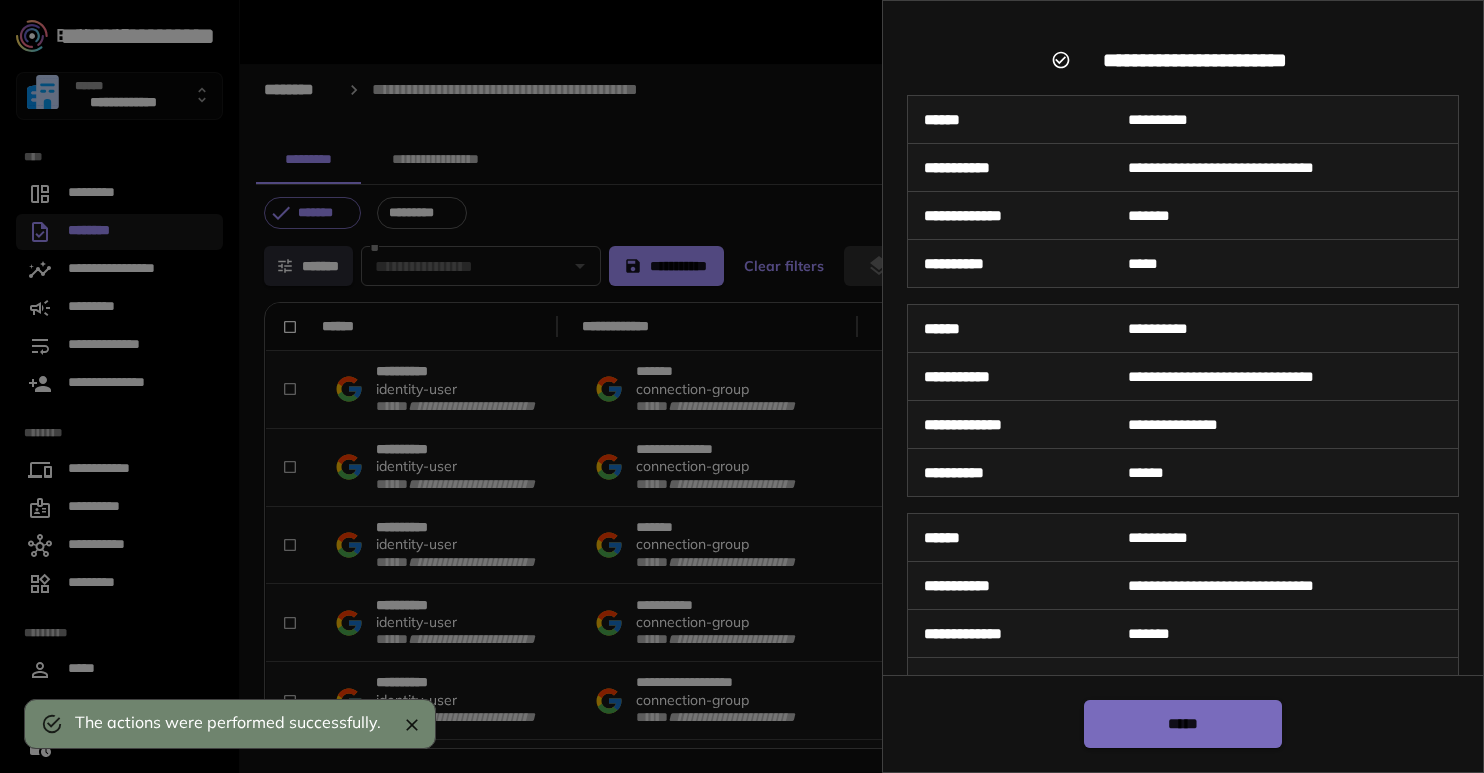 click on "*****" at bounding box center [1183, 724] 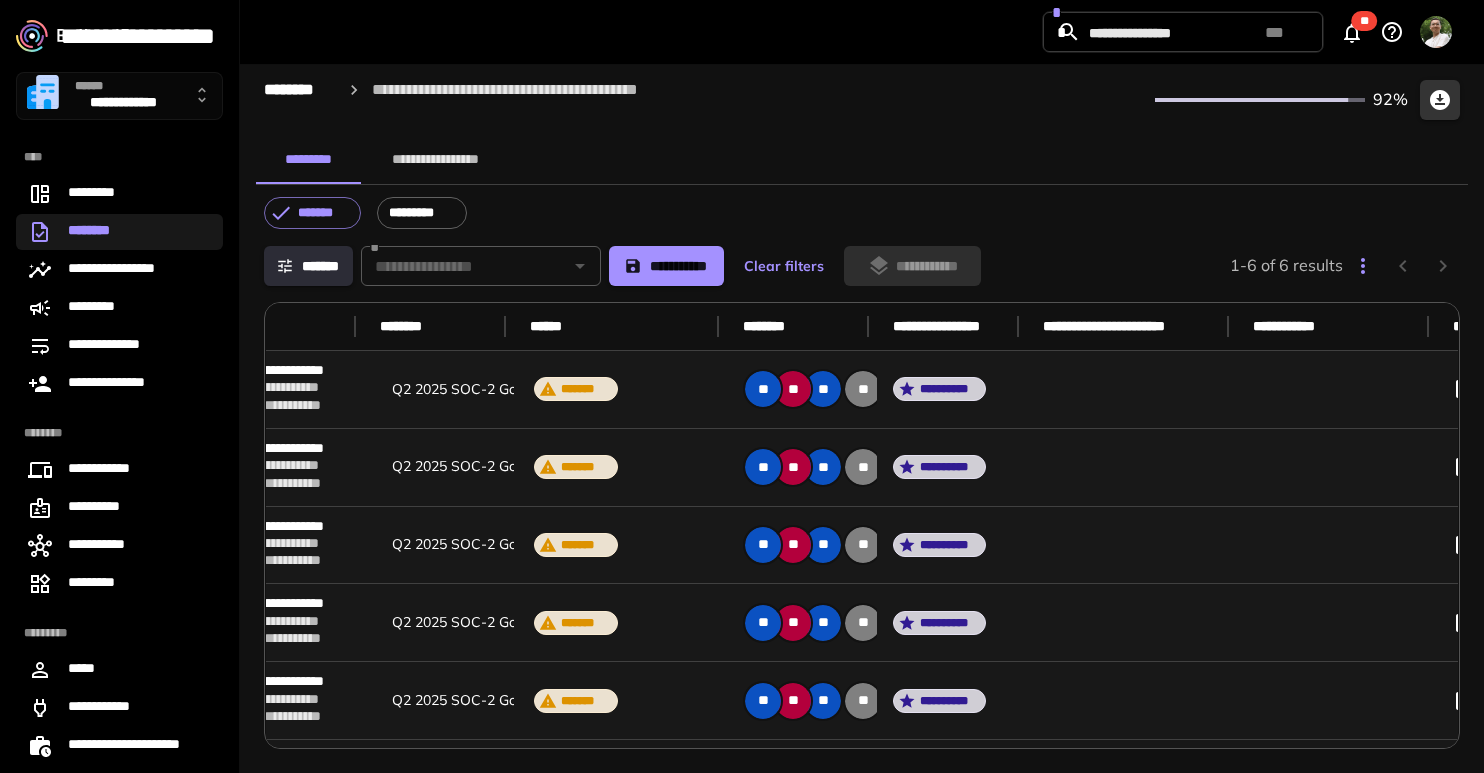 scroll, scrollTop: 0, scrollLeft: 881, axis: horizontal 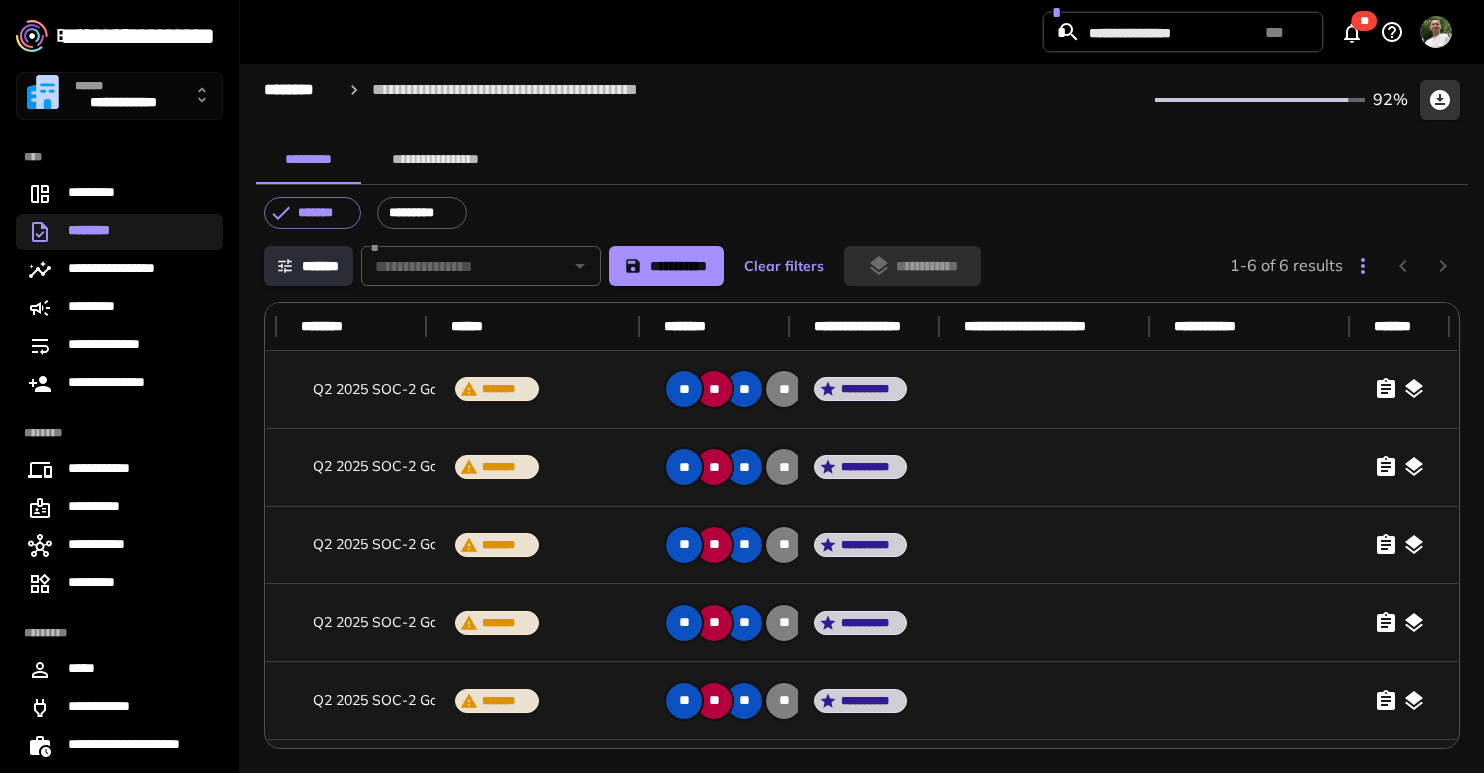 click 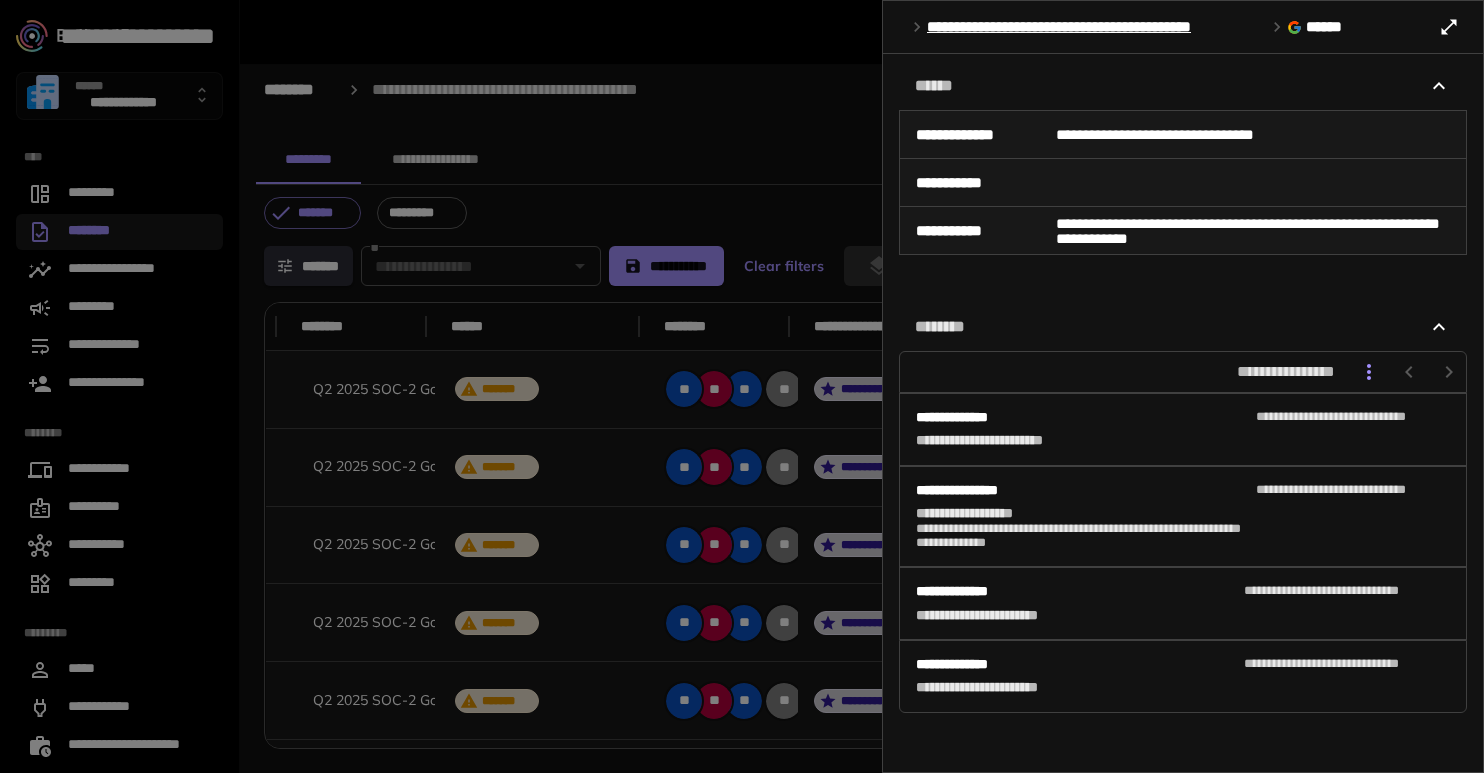 click at bounding box center [742, 386] 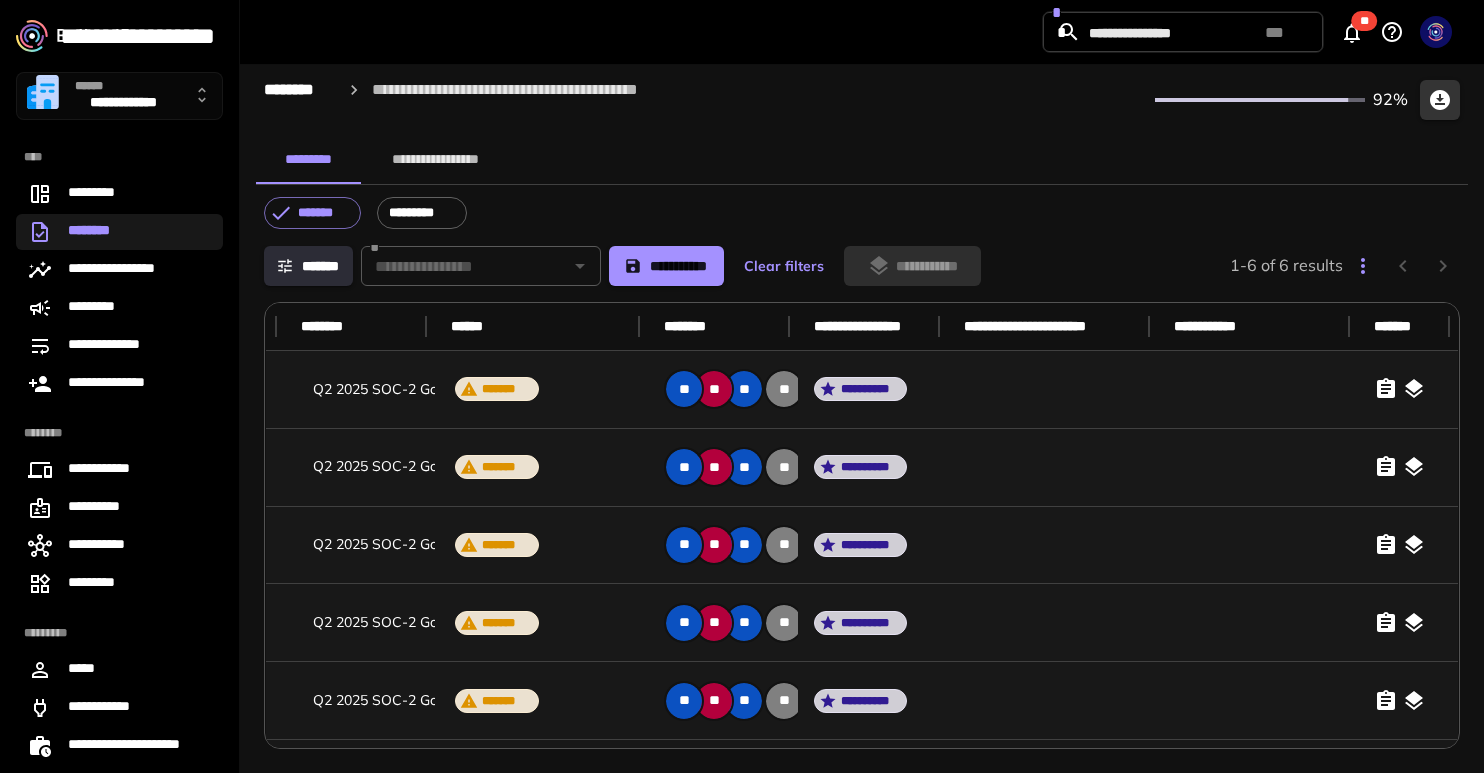 scroll, scrollTop: 0, scrollLeft: 0, axis: both 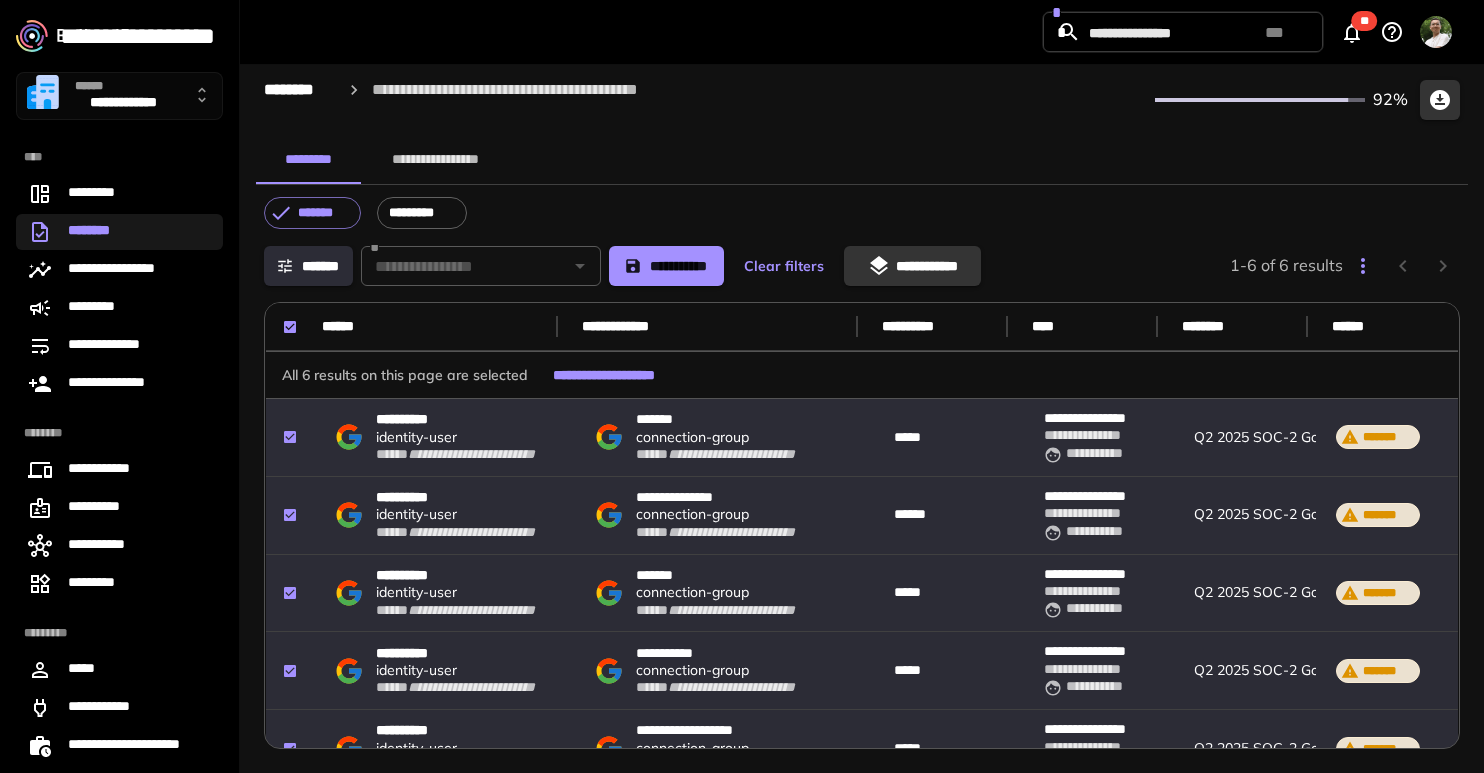 click on "**********" at bounding box center (912, 266) 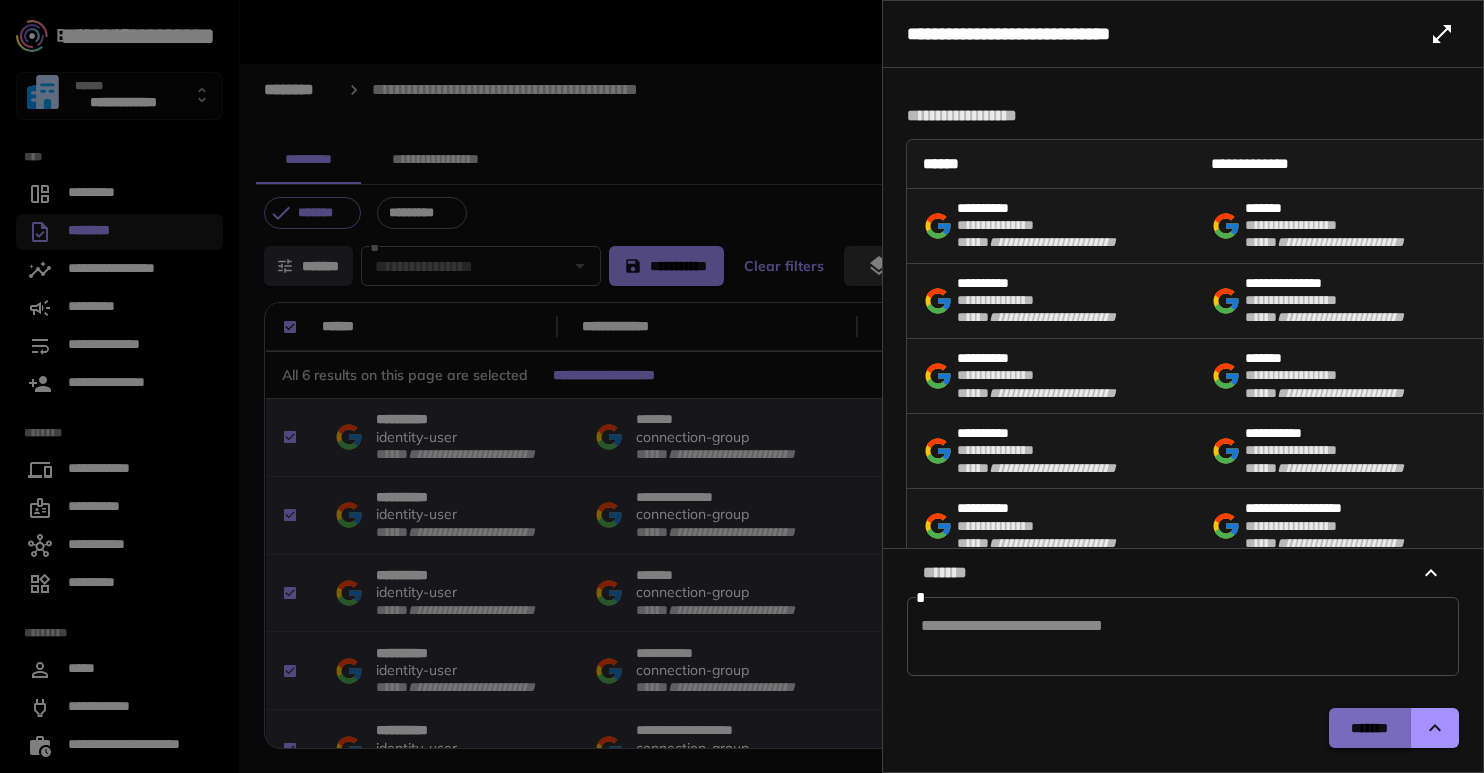 click on "*******" at bounding box center [1369, 728] 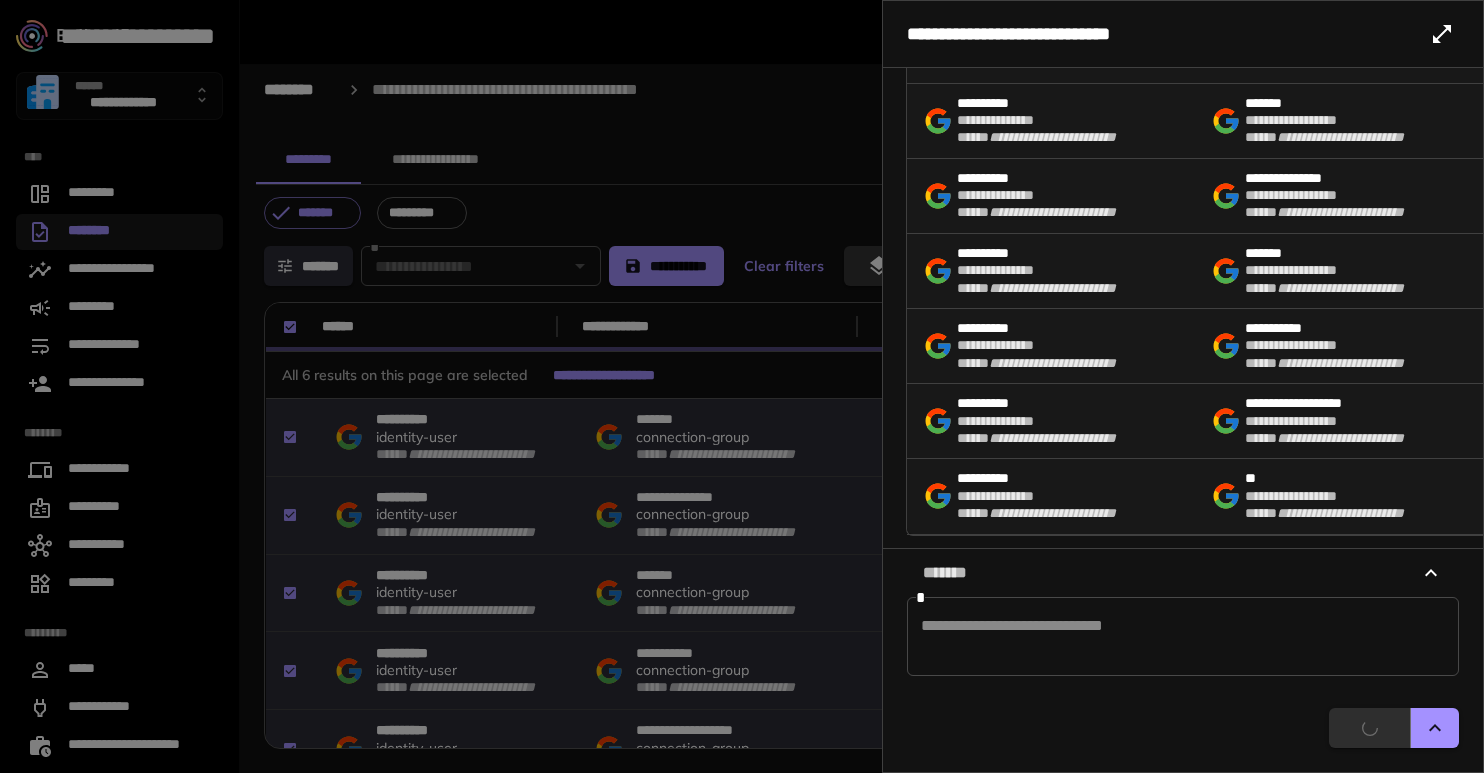 scroll, scrollTop: 139, scrollLeft: 0, axis: vertical 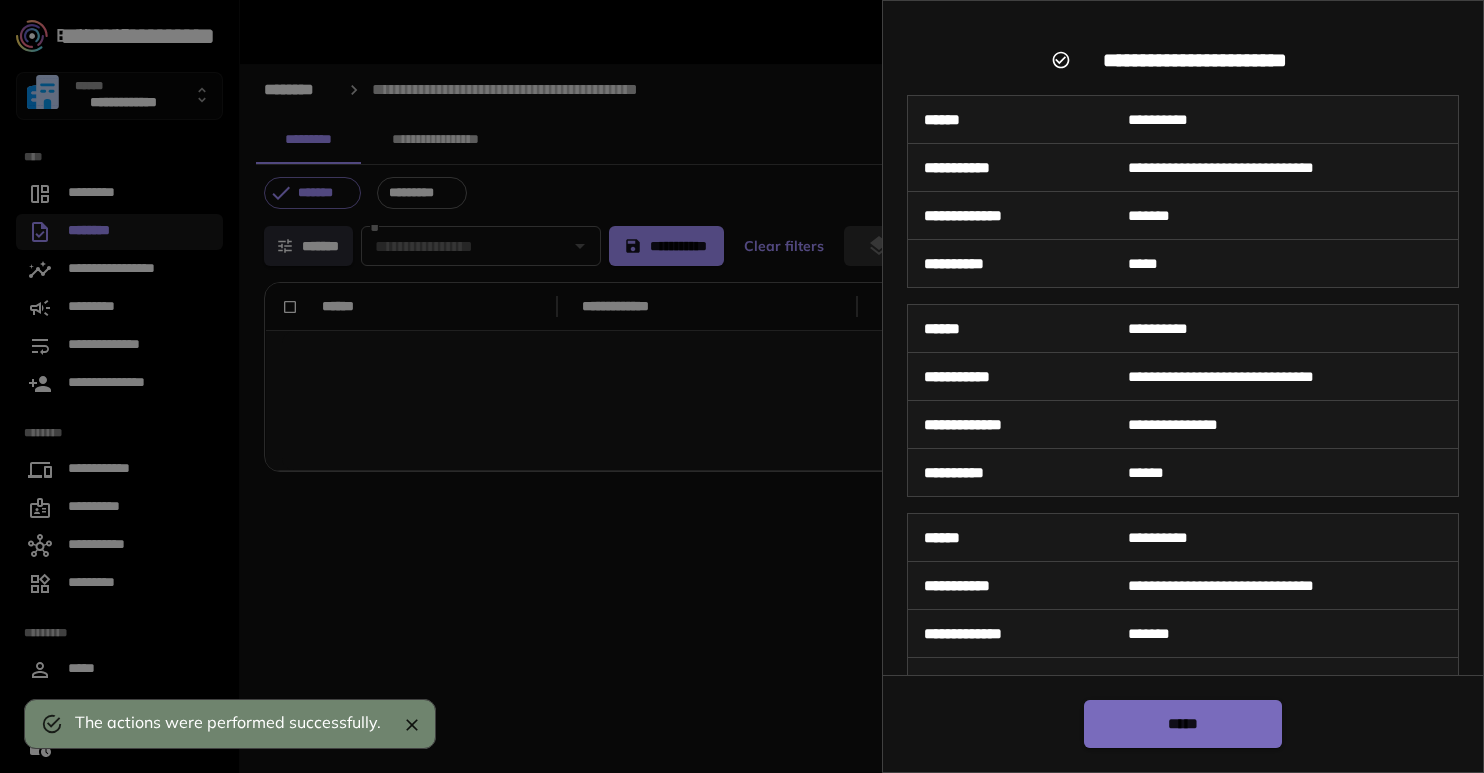click on "*****" at bounding box center [1183, 724] 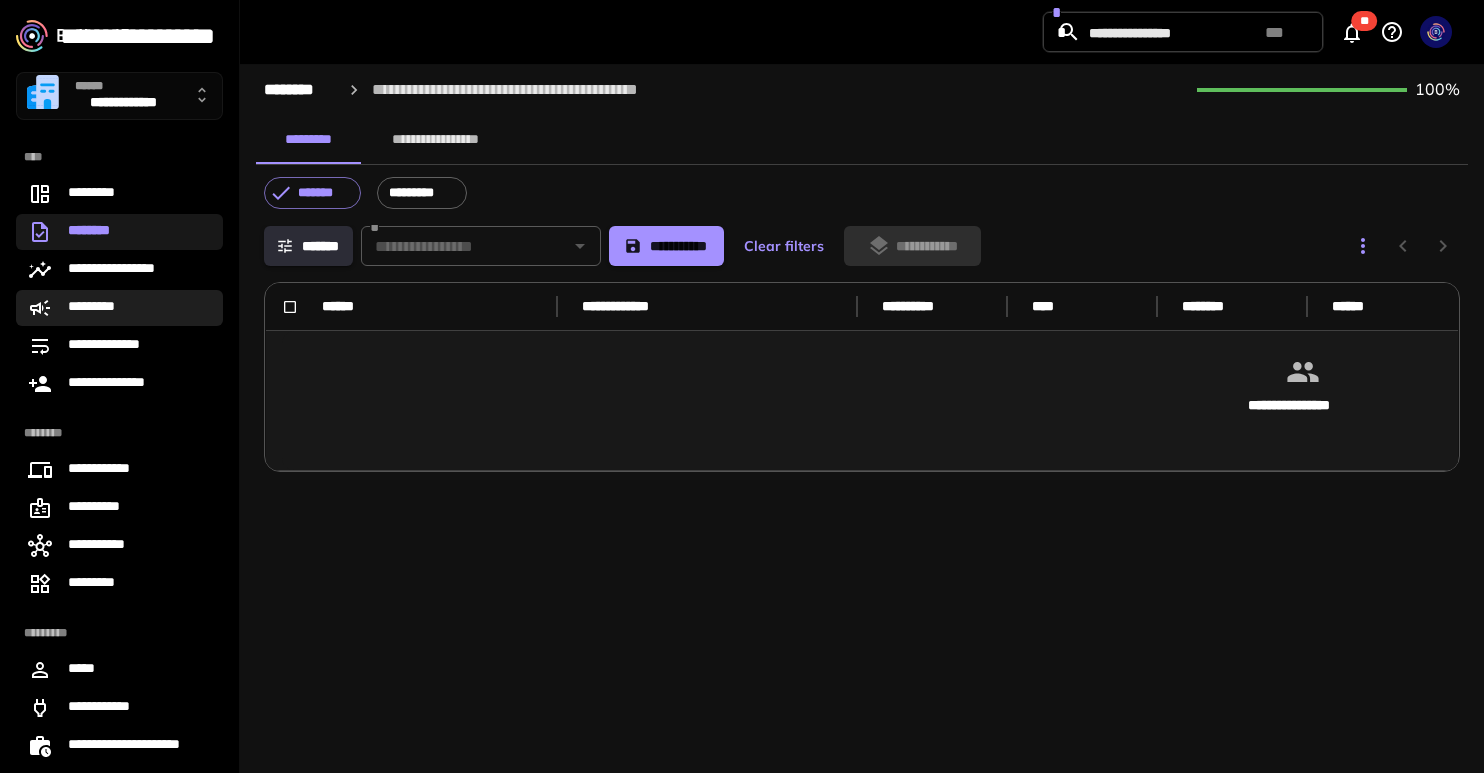 click on "*********" at bounding box center (119, 308) 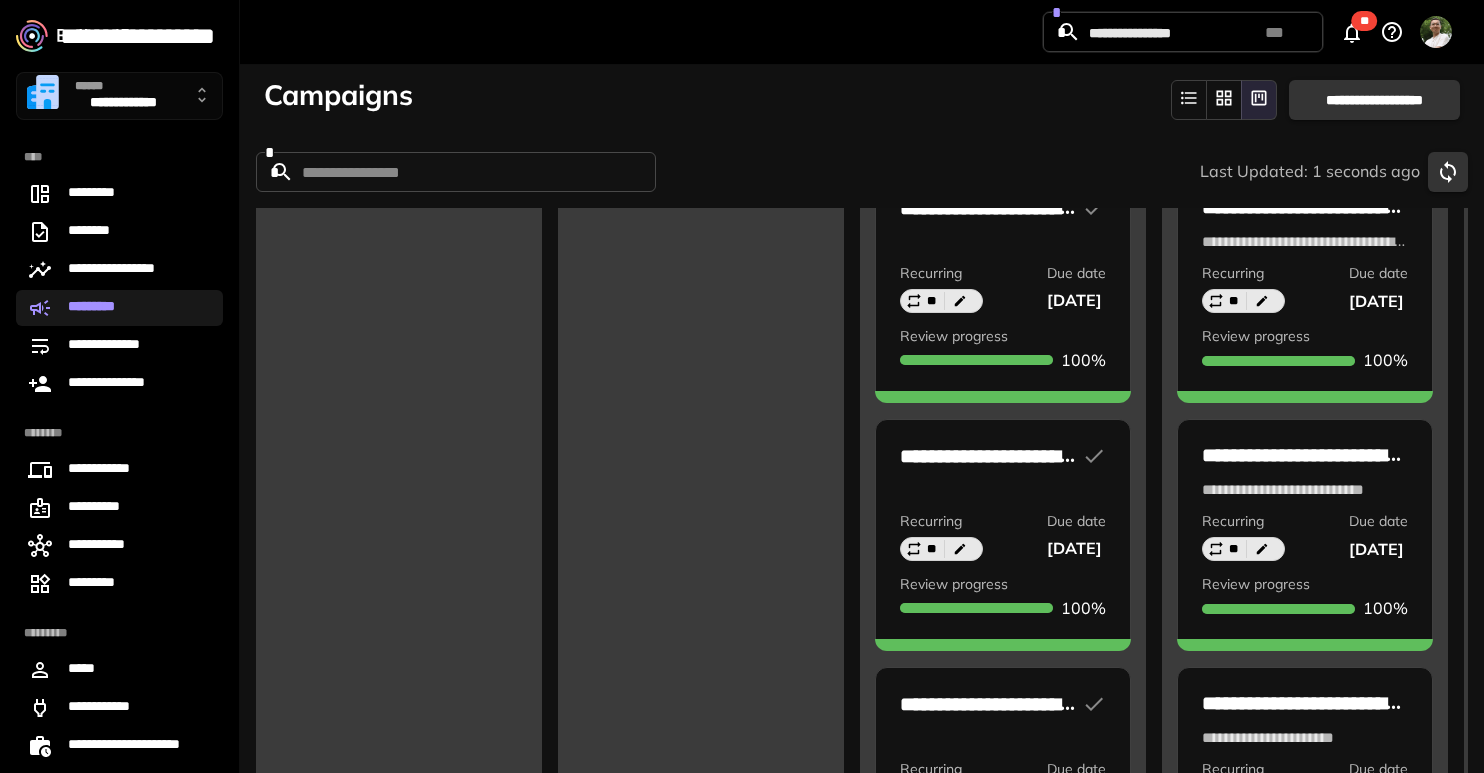 scroll, scrollTop: 81, scrollLeft: 0, axis: vertical 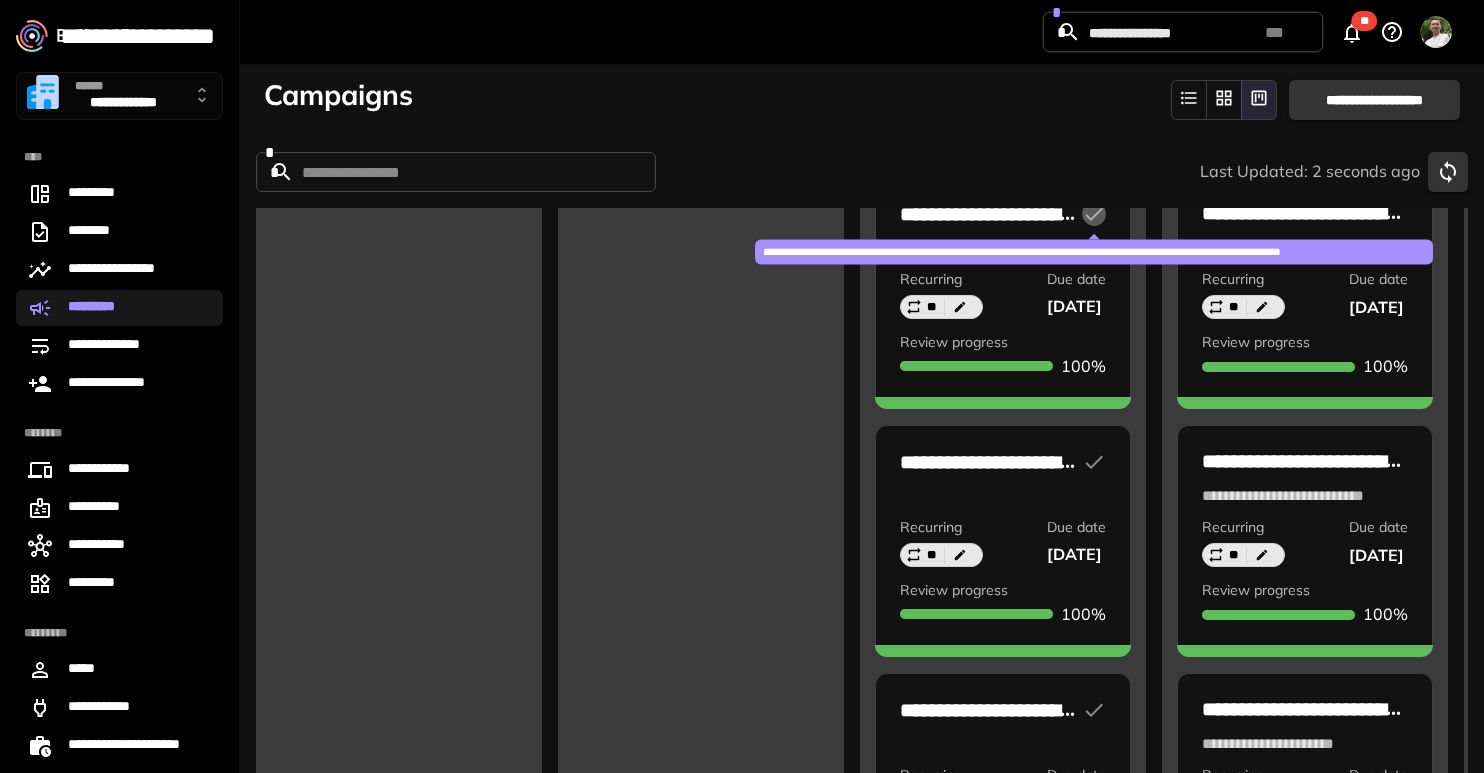 click 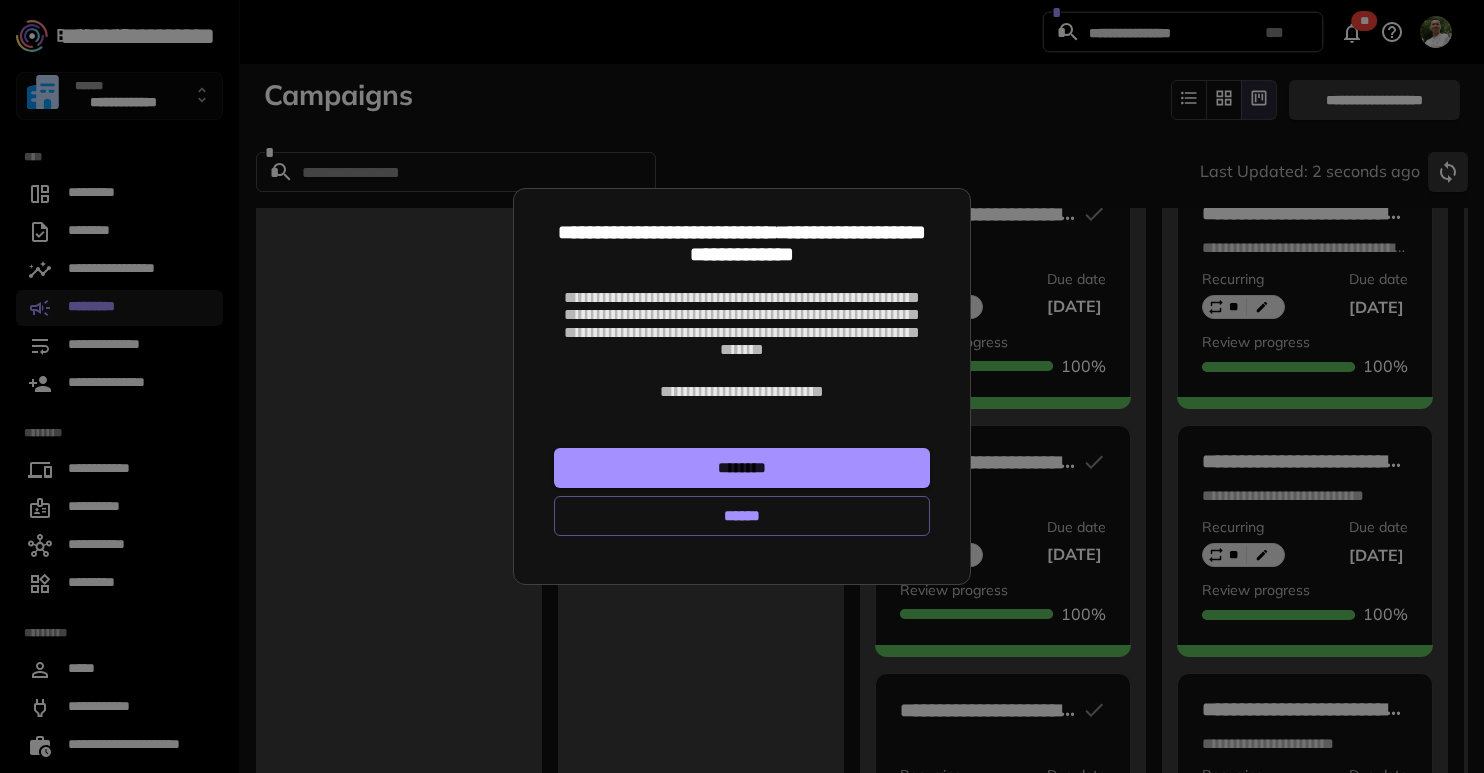 click on "********" at bounding box center (742, 468) 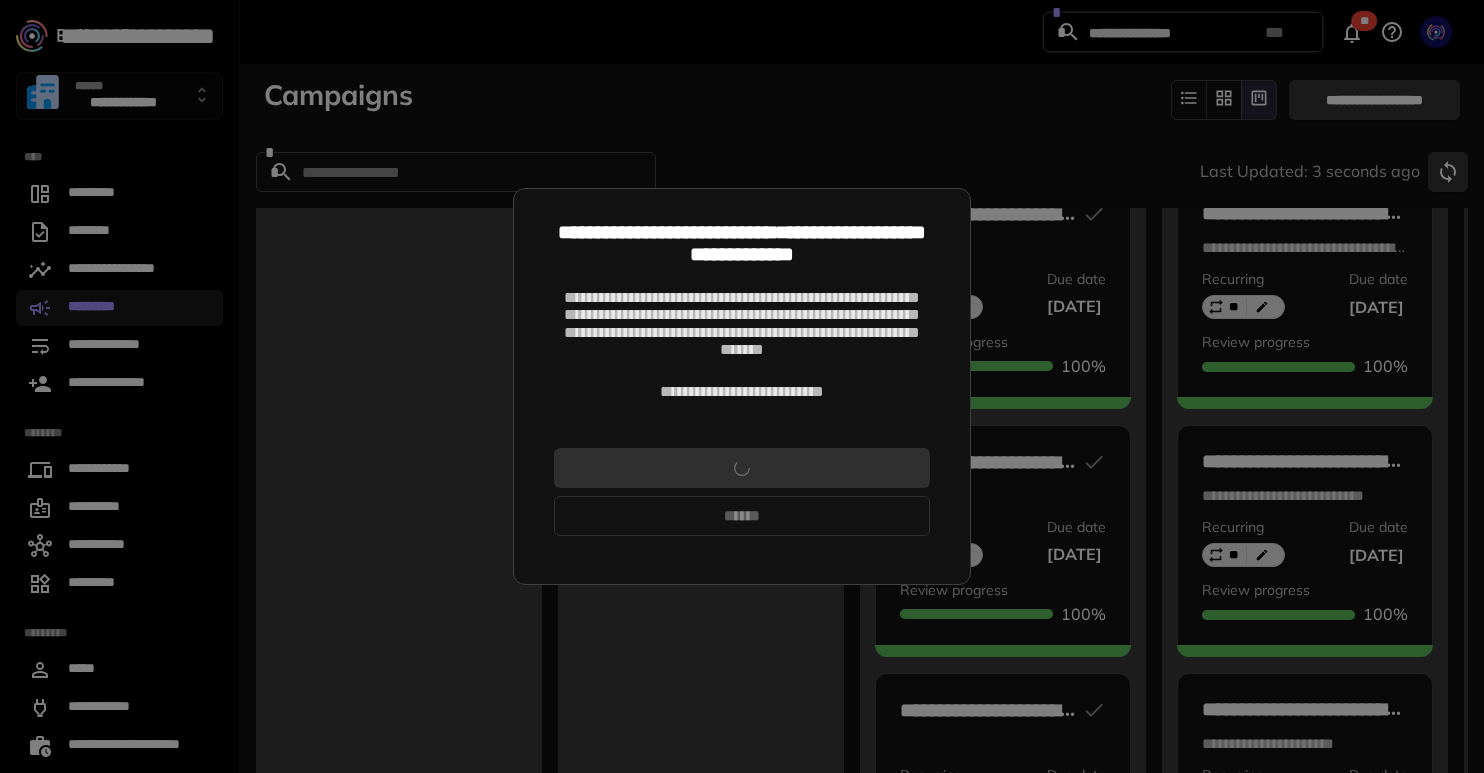 scroll, scrollTop: 74, scrollLeft: 0, axis: vertical 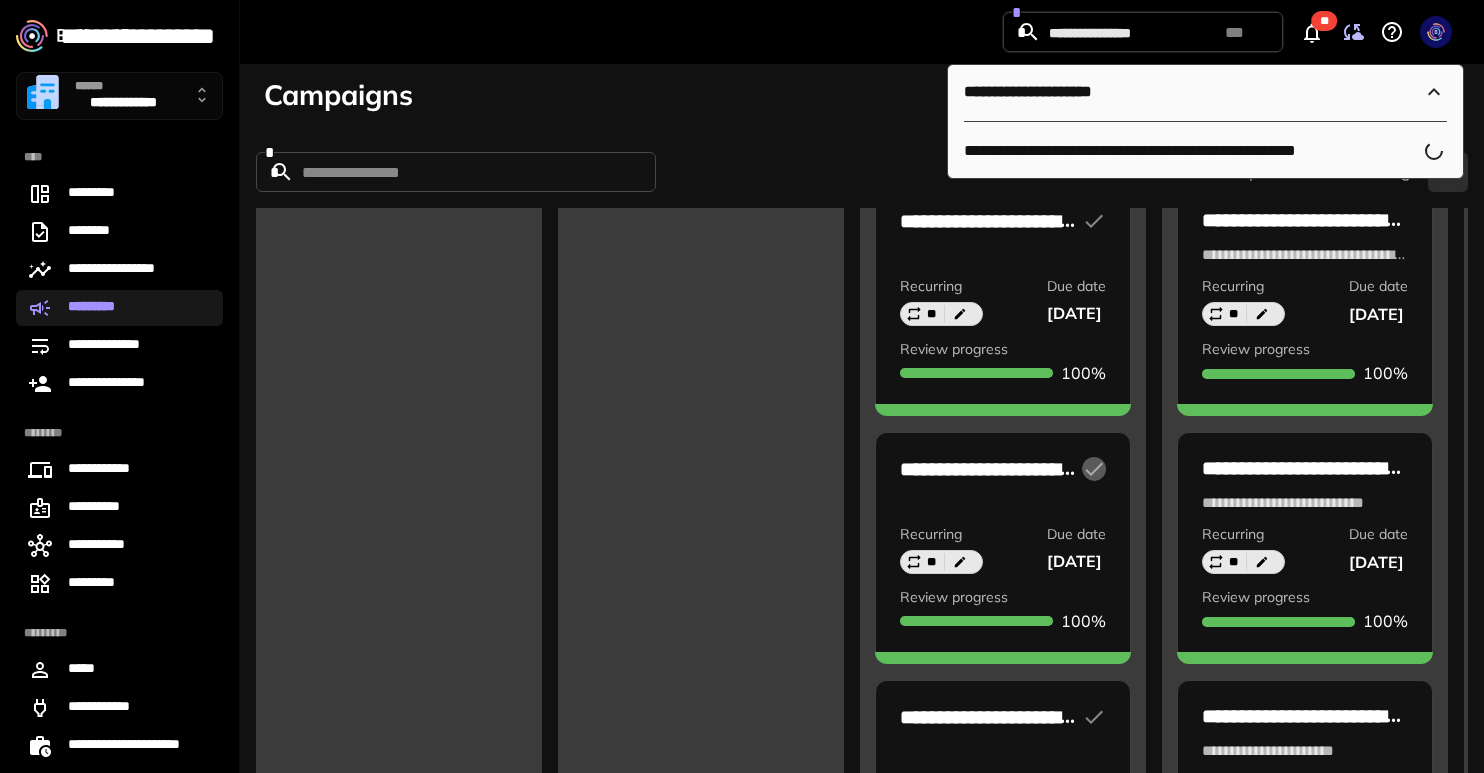 click 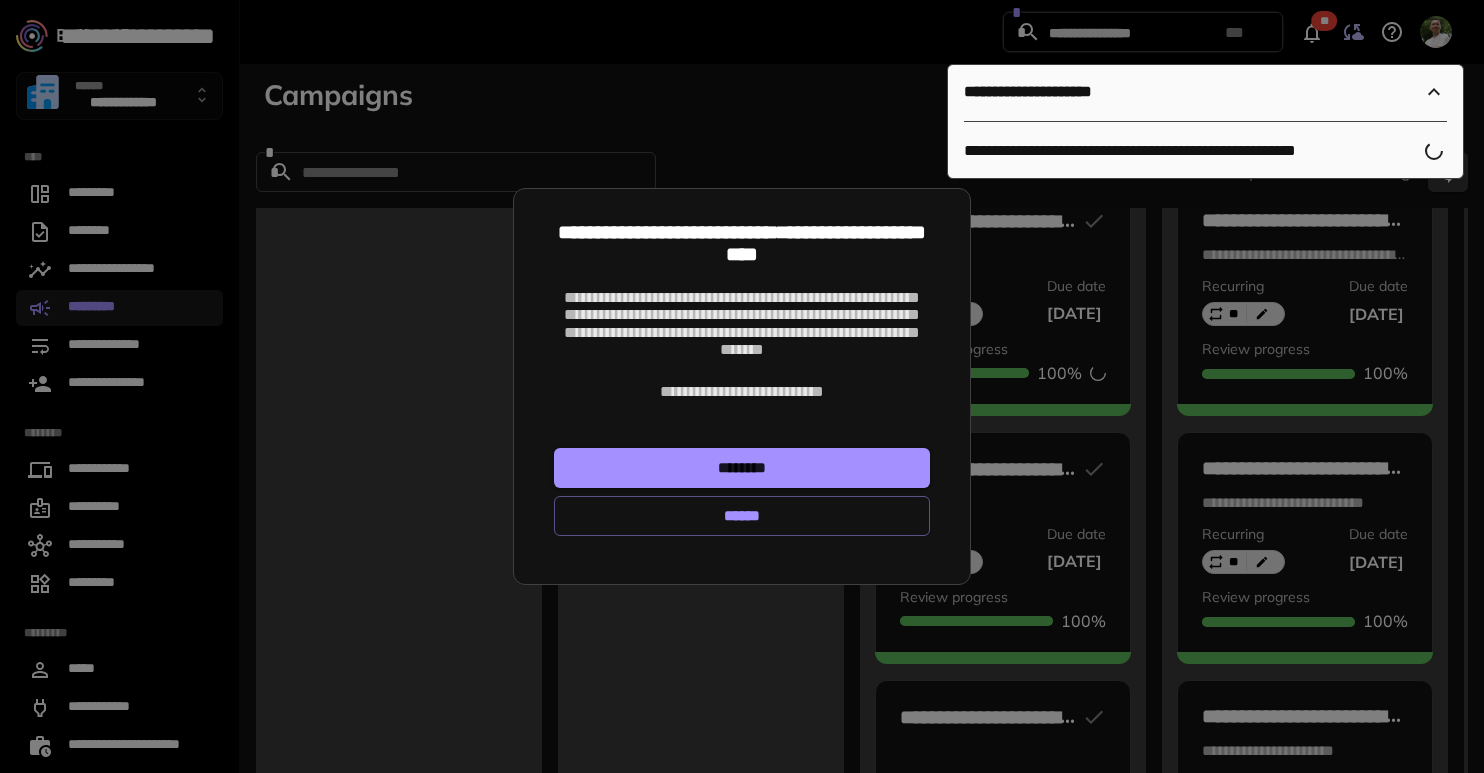 click on "********" at bounding box center [742, 468] 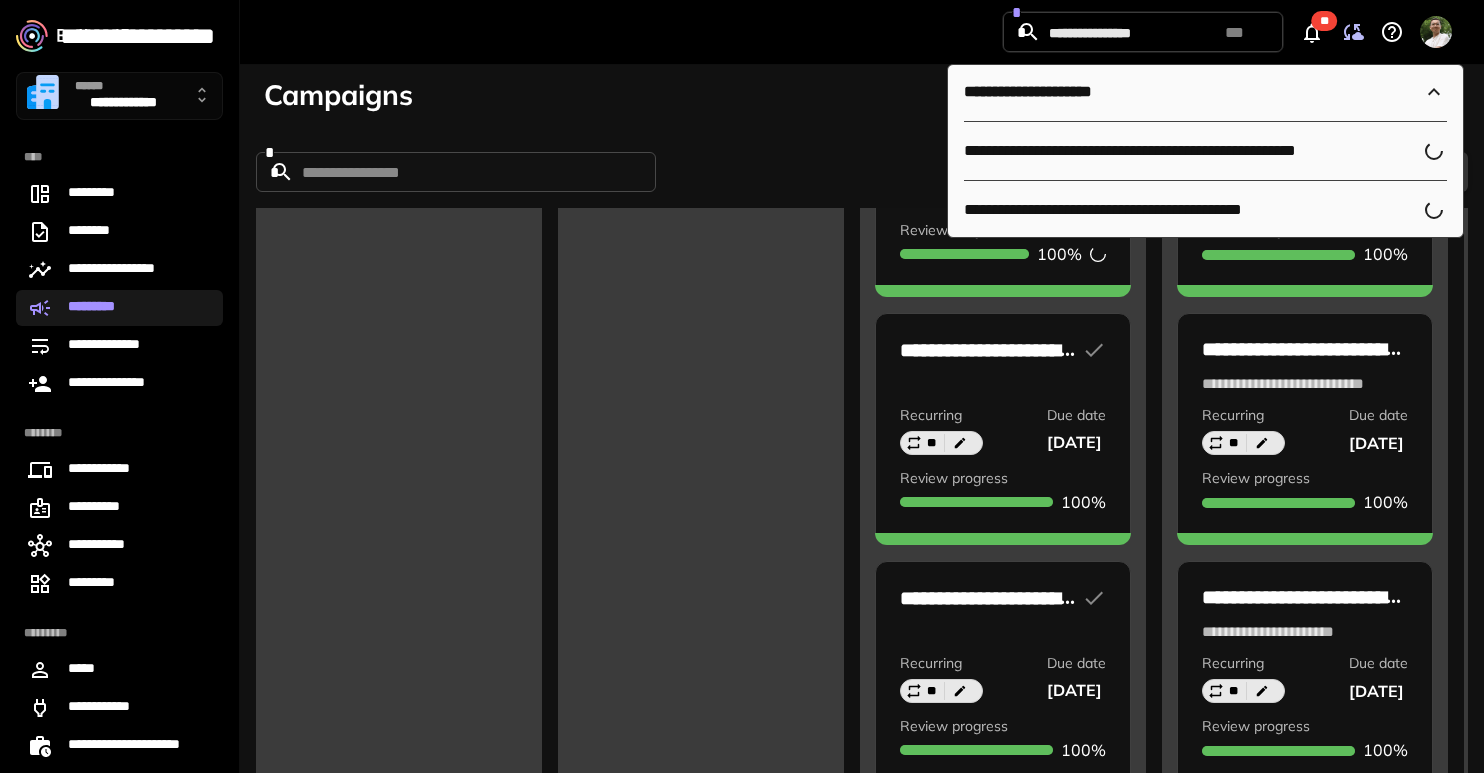 scroll, scrollTop: 415, scrollLeft: 0, axis: vertical 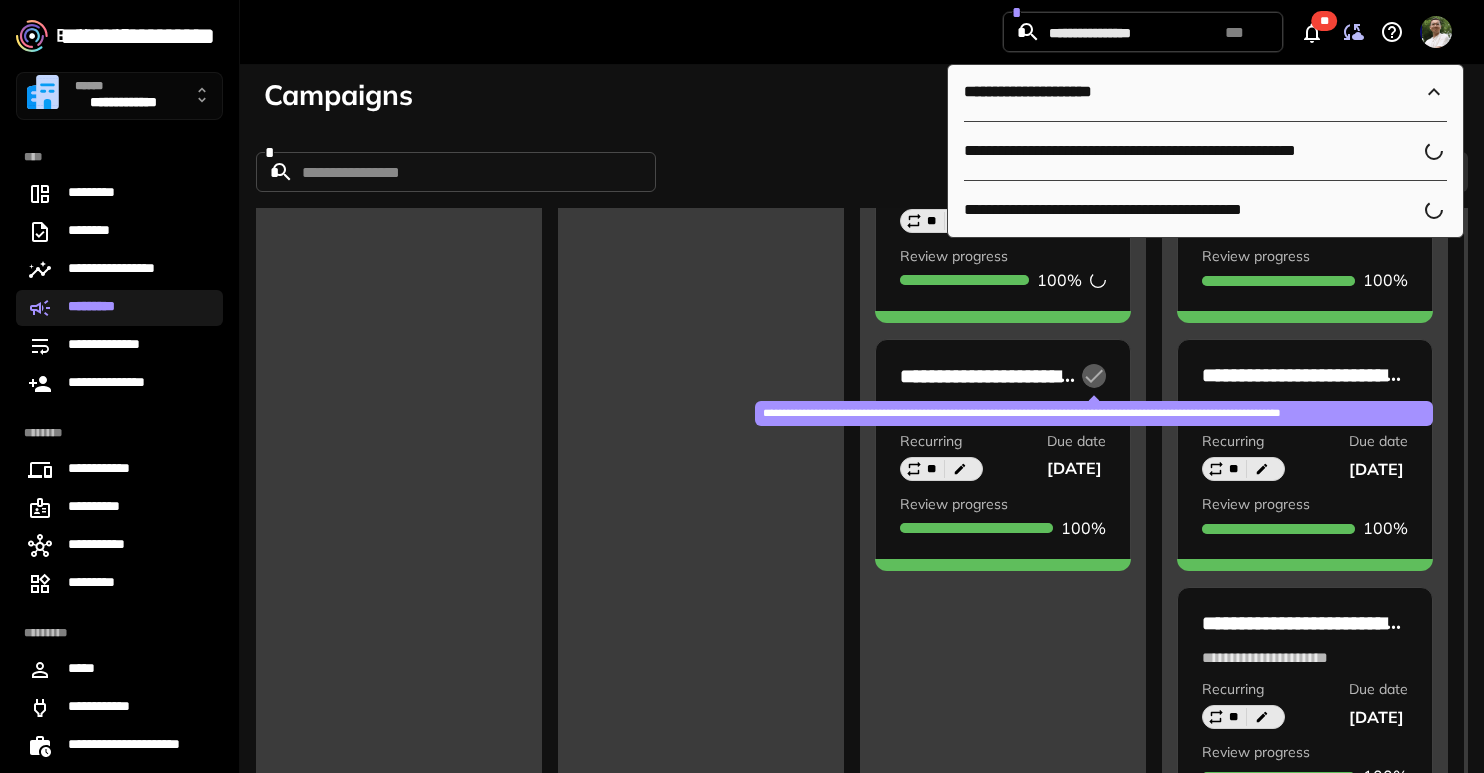 click 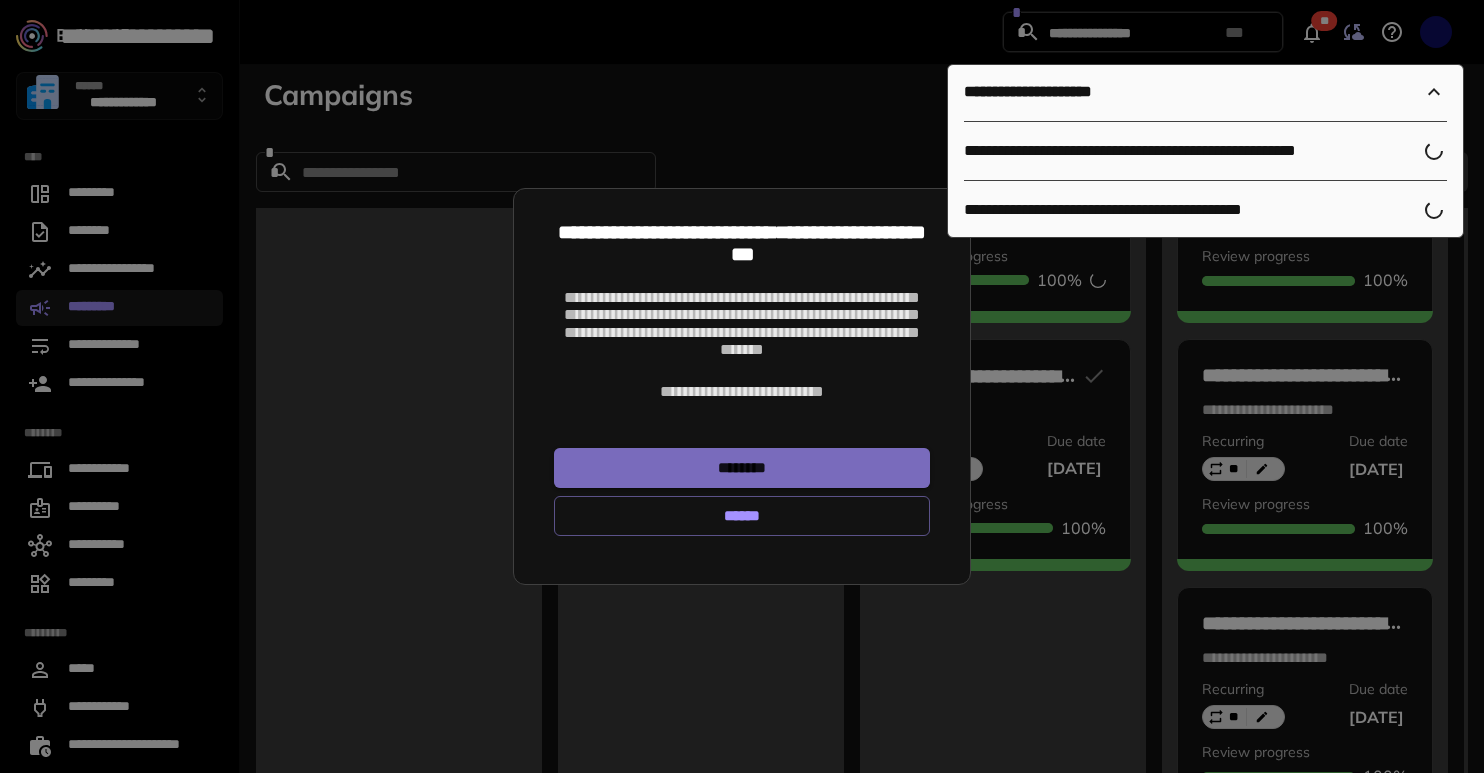 click on "********" at bounding box center (742, 468) 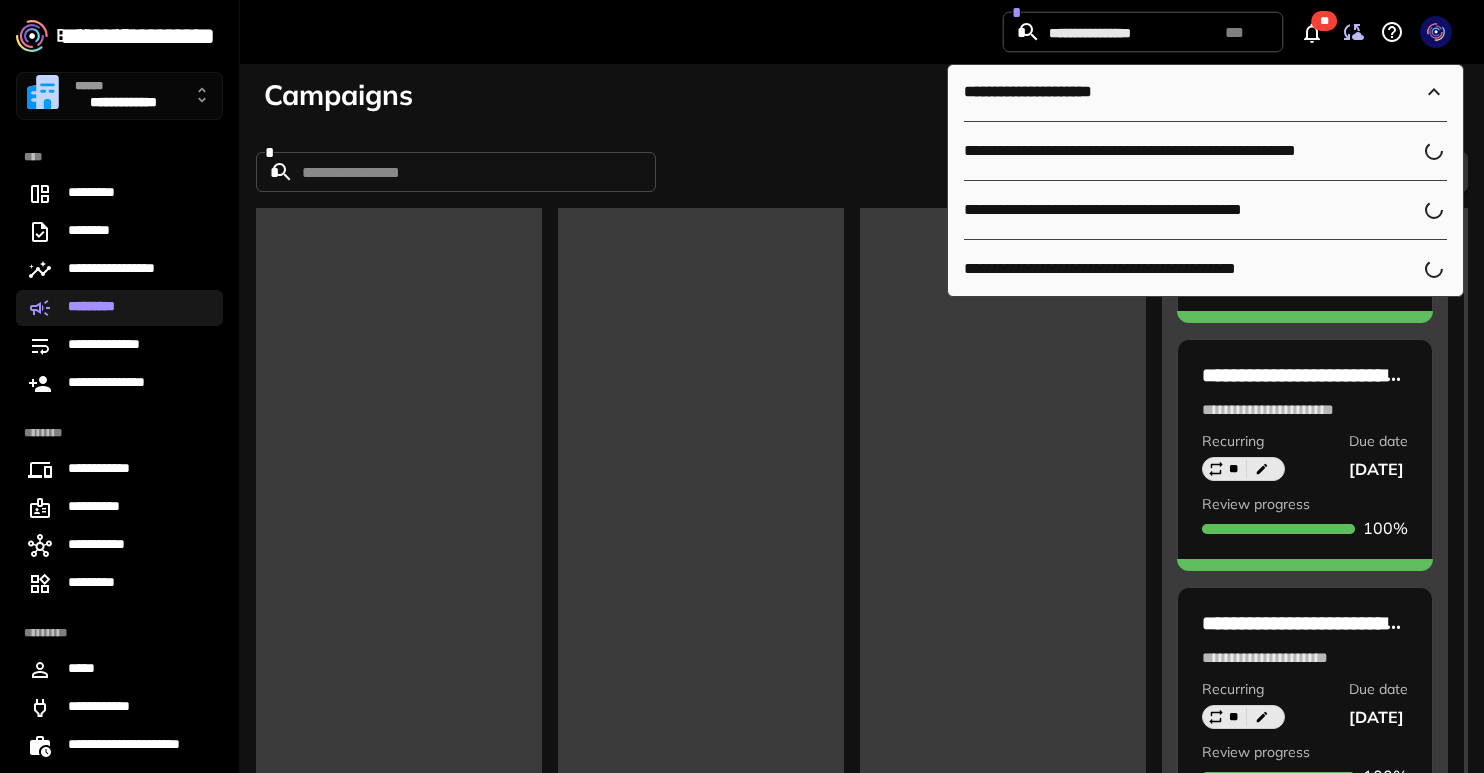 scroll, scrollTop: 0, scrollLeft: 0, axis: both 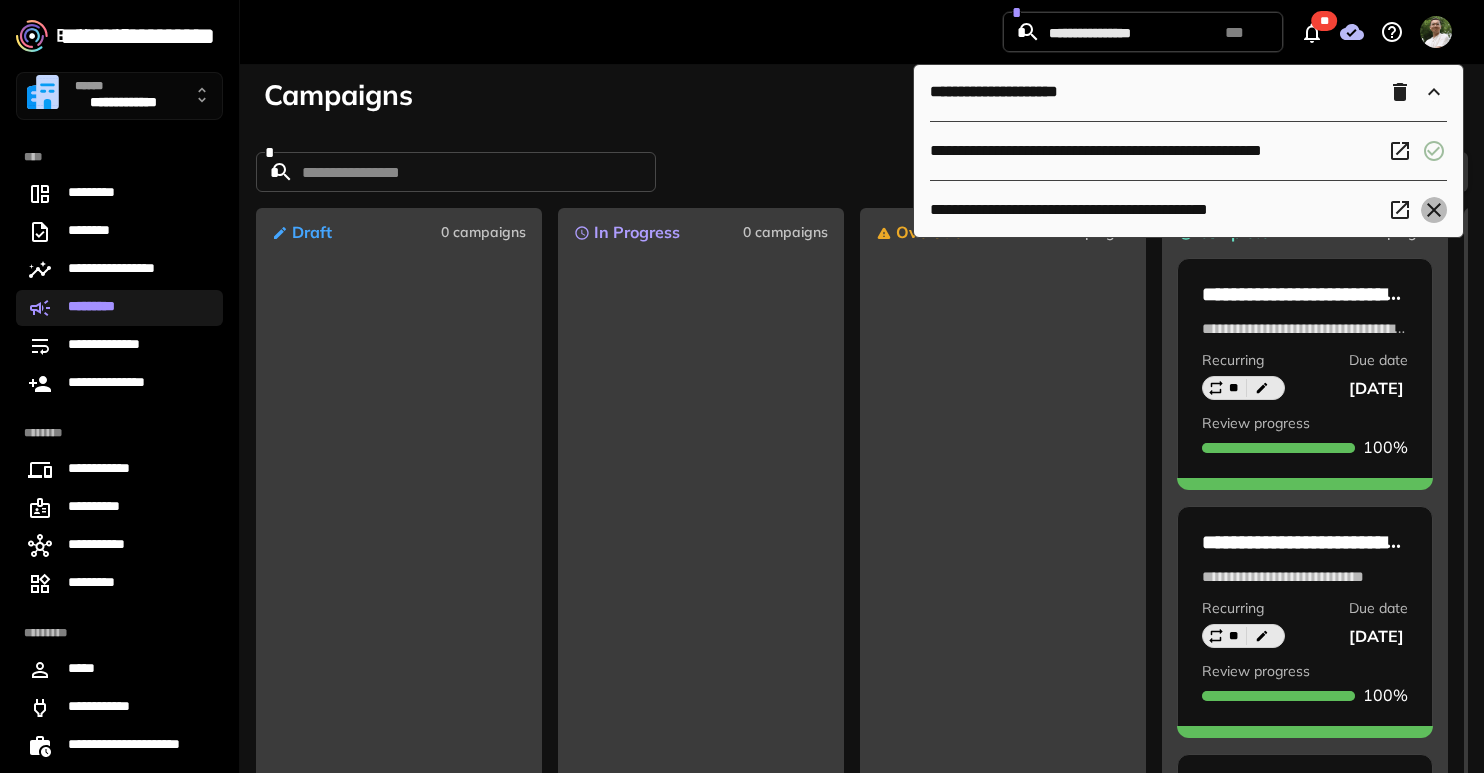 click 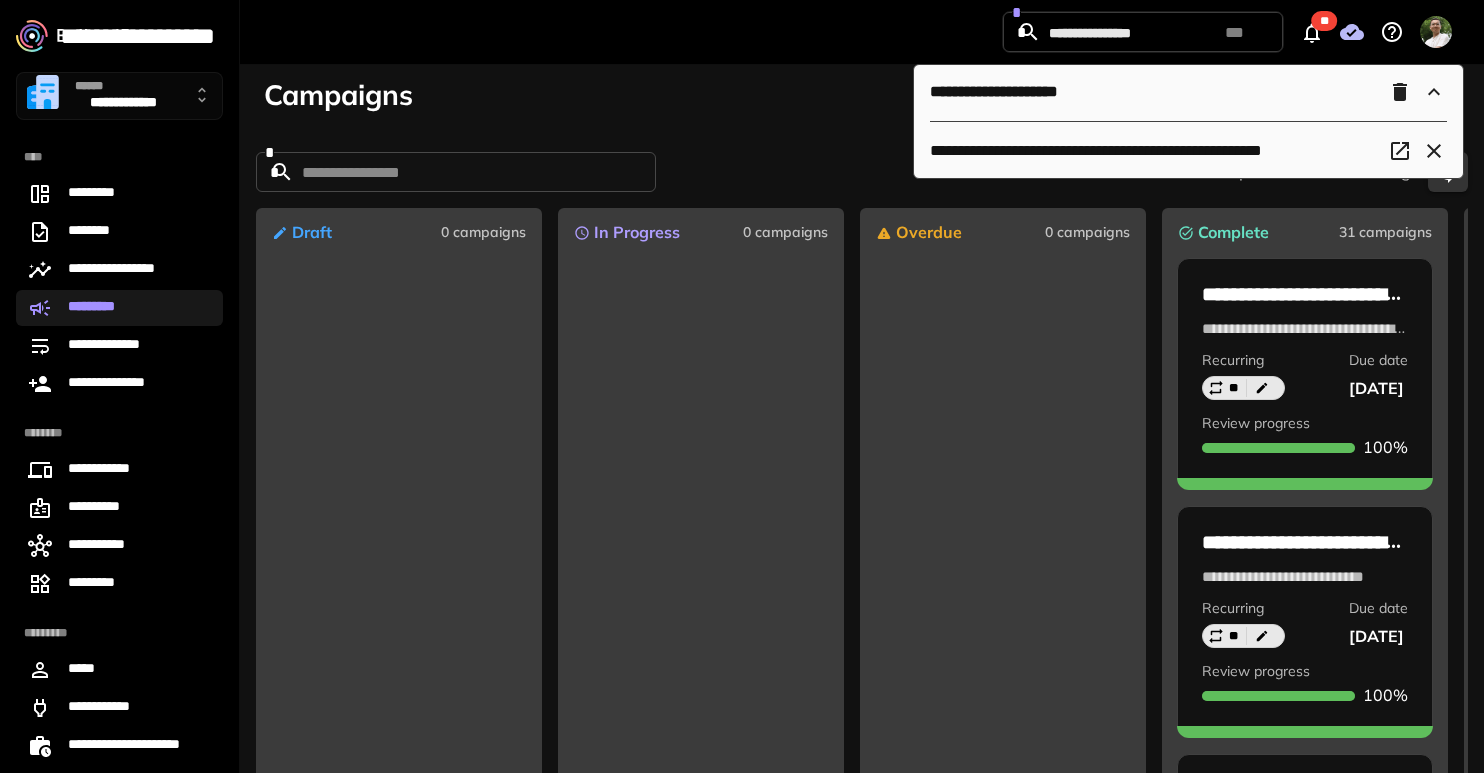 click 